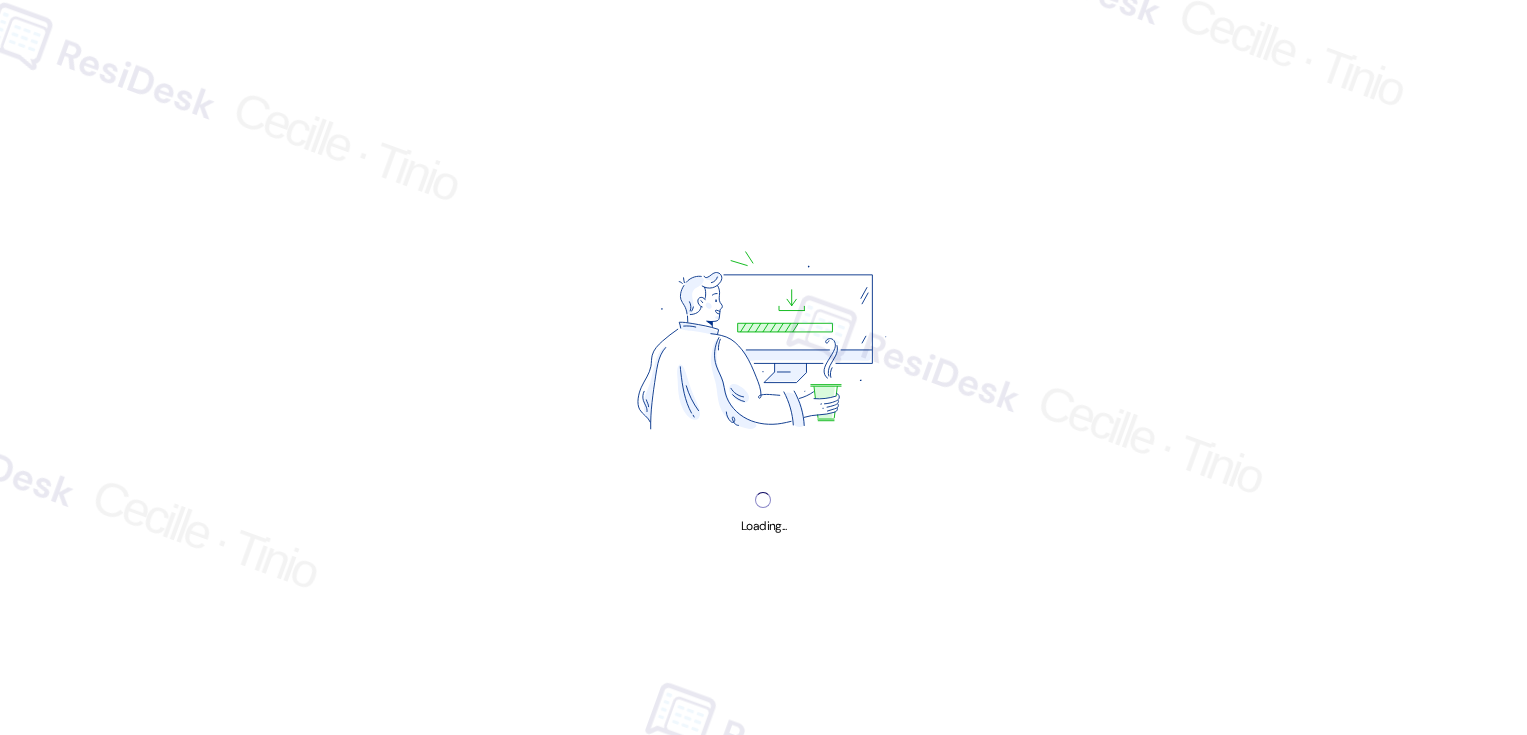 scroll, scrollTop: 0, scrollLeft: 0, axis: both 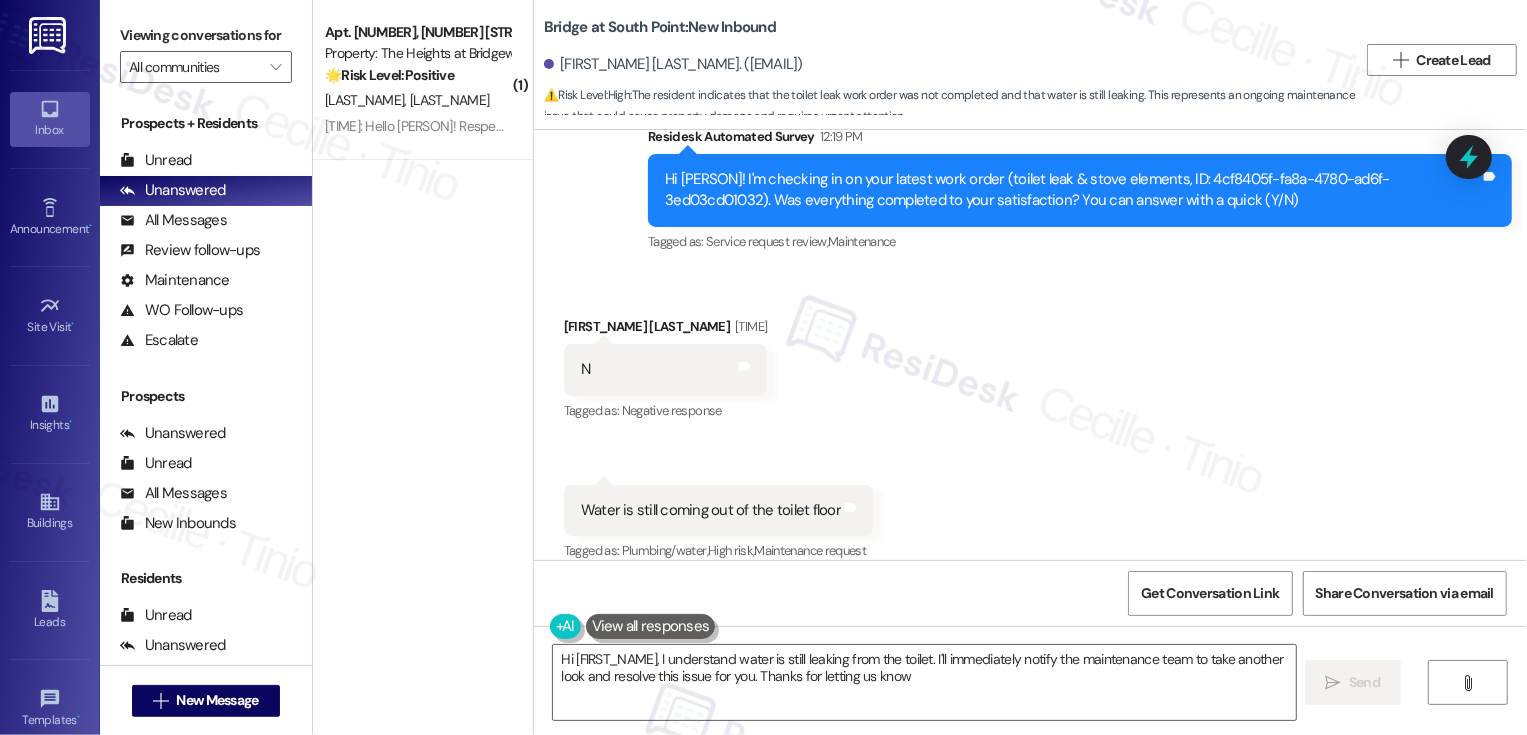 type on "Hi [FIRST_NAME], I understand water is still leaking from the toilet. I'll immediately notify the maintenance team to take another look and resolve this issue for you. Thanks for letting us know!" 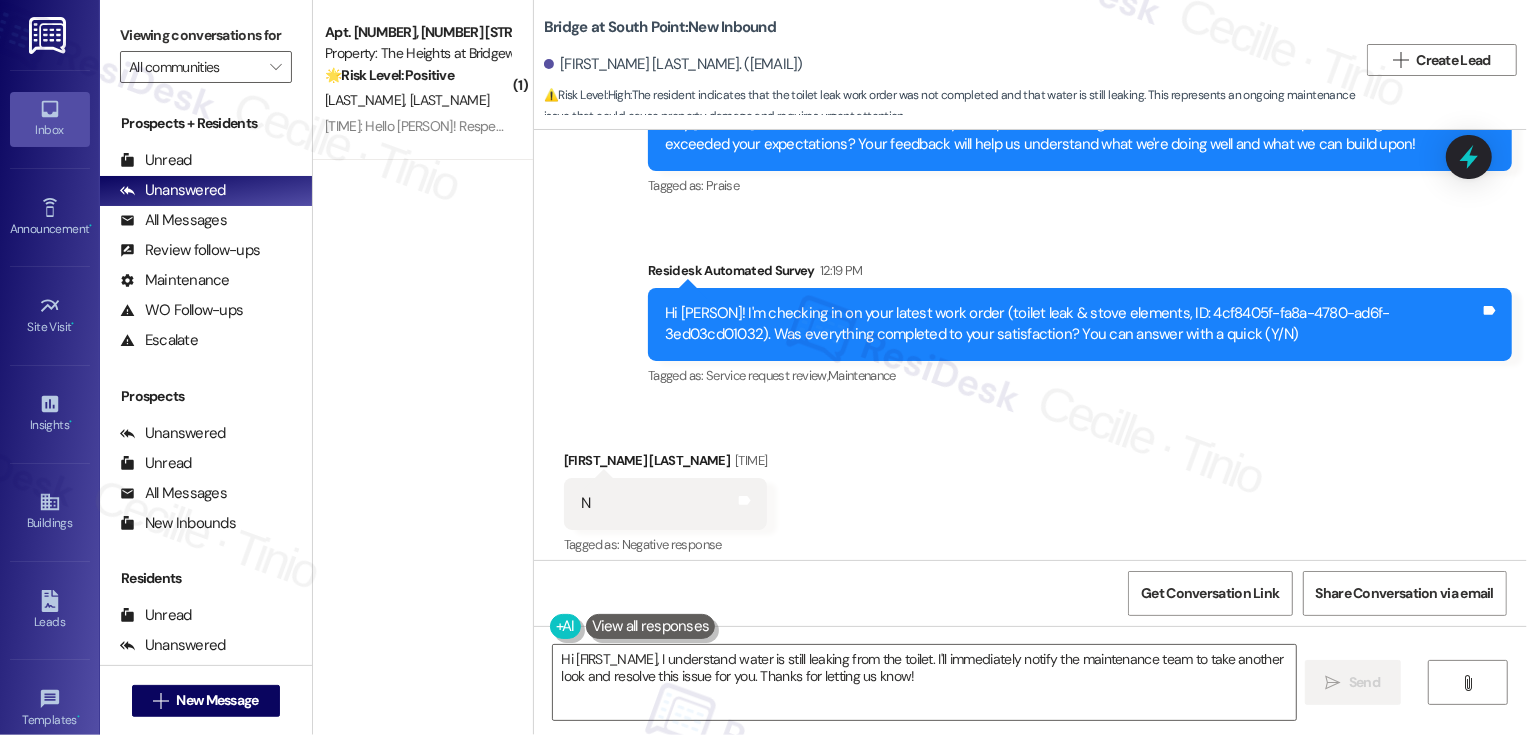 scroll, scrollTop: 890, scrollLeft: 0, axis: vertical 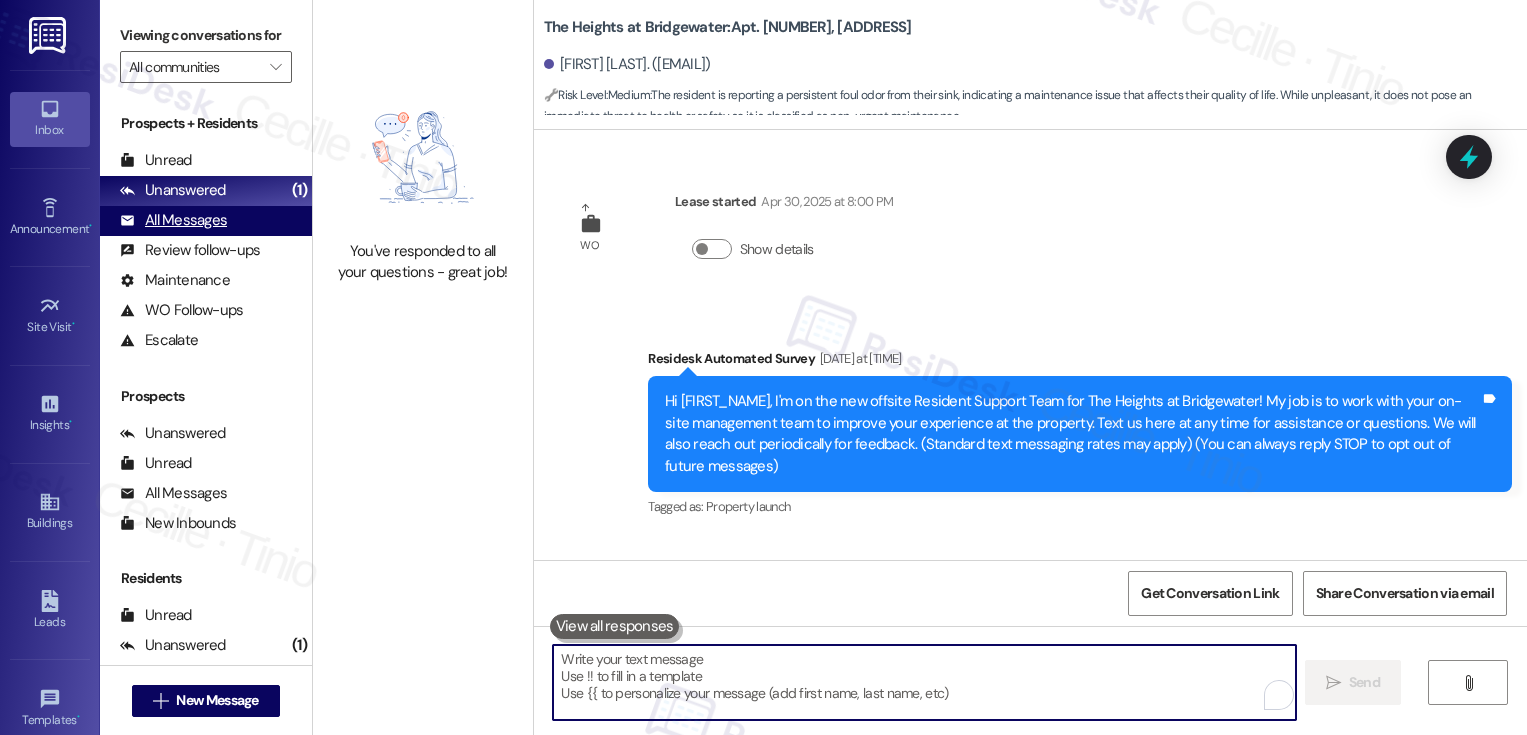 click on "All Messages" at bounding box center (173, 220) 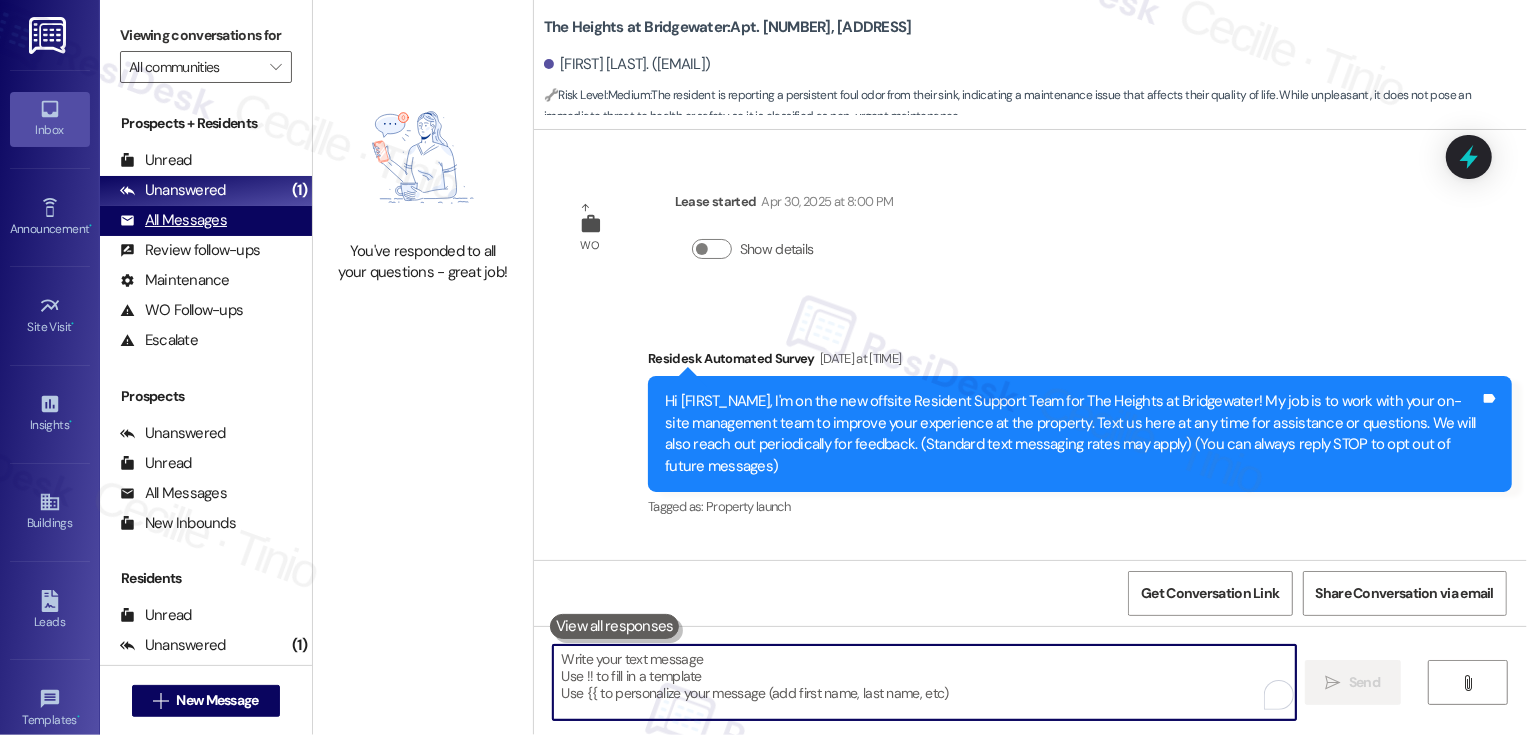 scroll, scrollTop: 3386, scrollLeft: 0, axis: vertical 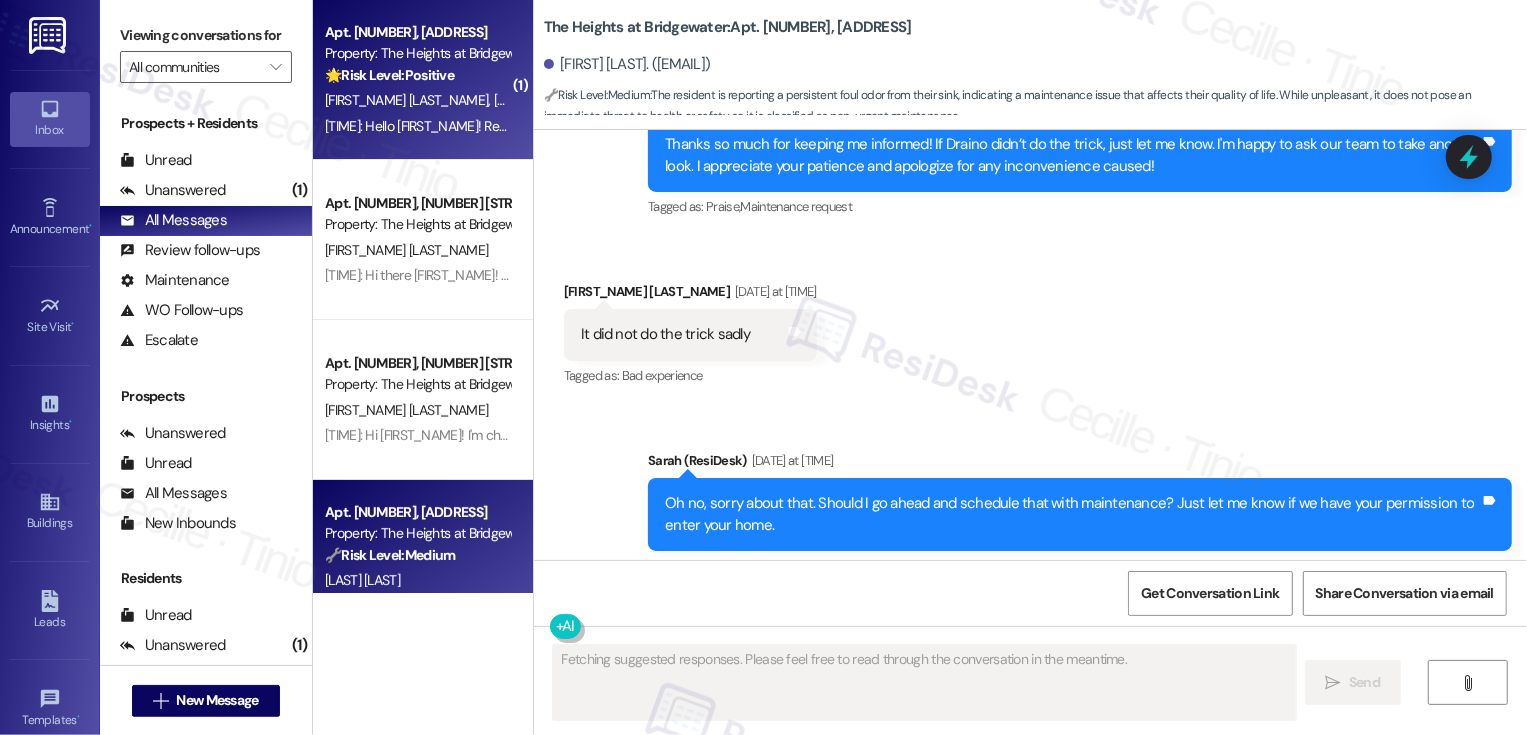 type on "Fetching suggested responses. Please feel free to read through the conversation in the meantime." 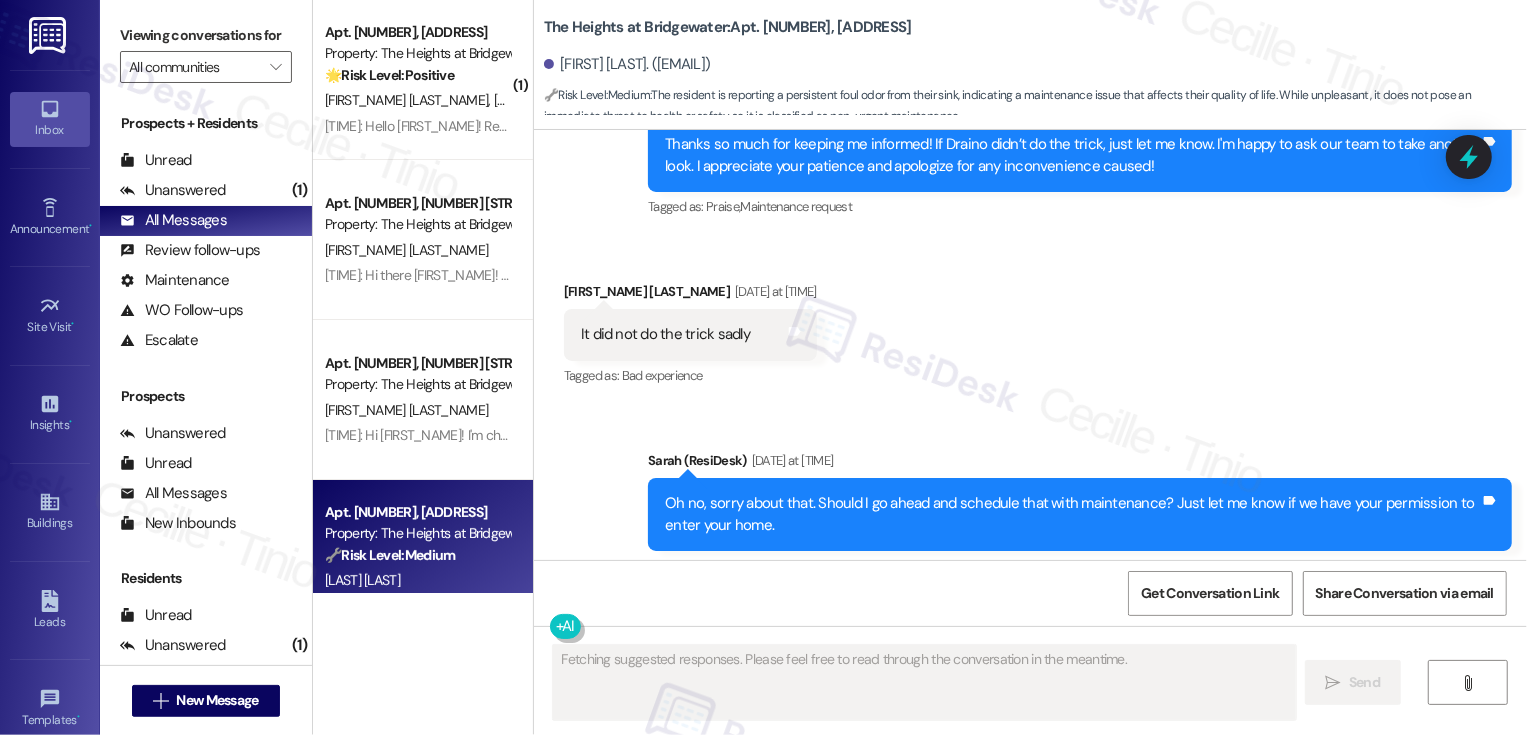scroll, scrollTop: 3012, scrollLeft: 0, axis: vertical 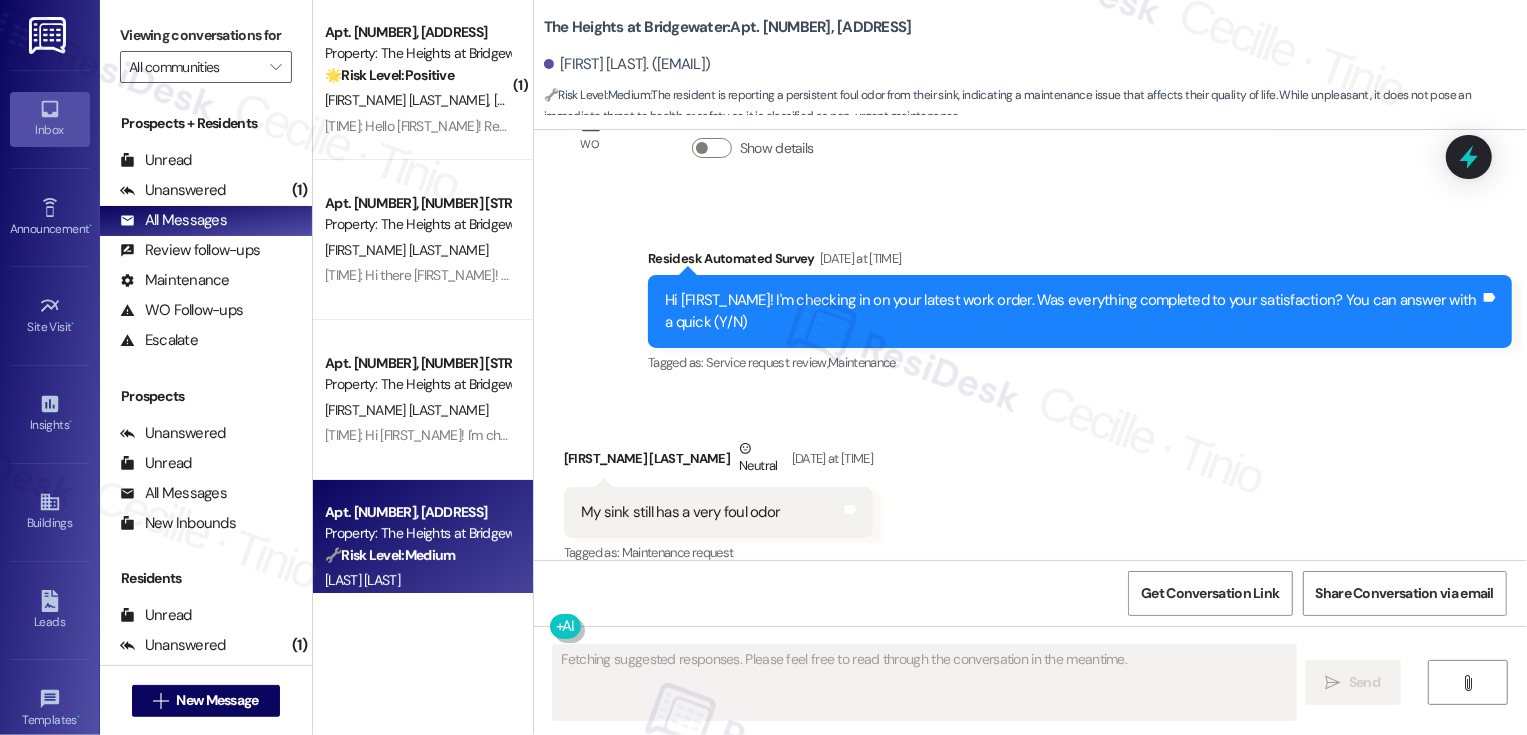 click on "[TIME]: Hello [FIRST_NAME]! Respectfully no. But glad to have a roof over our heads! [TIME]: Hello [FIRST_NAME]! Respectfully no. But glad to have a roof over our heads!" at bounding box center [806, 126] 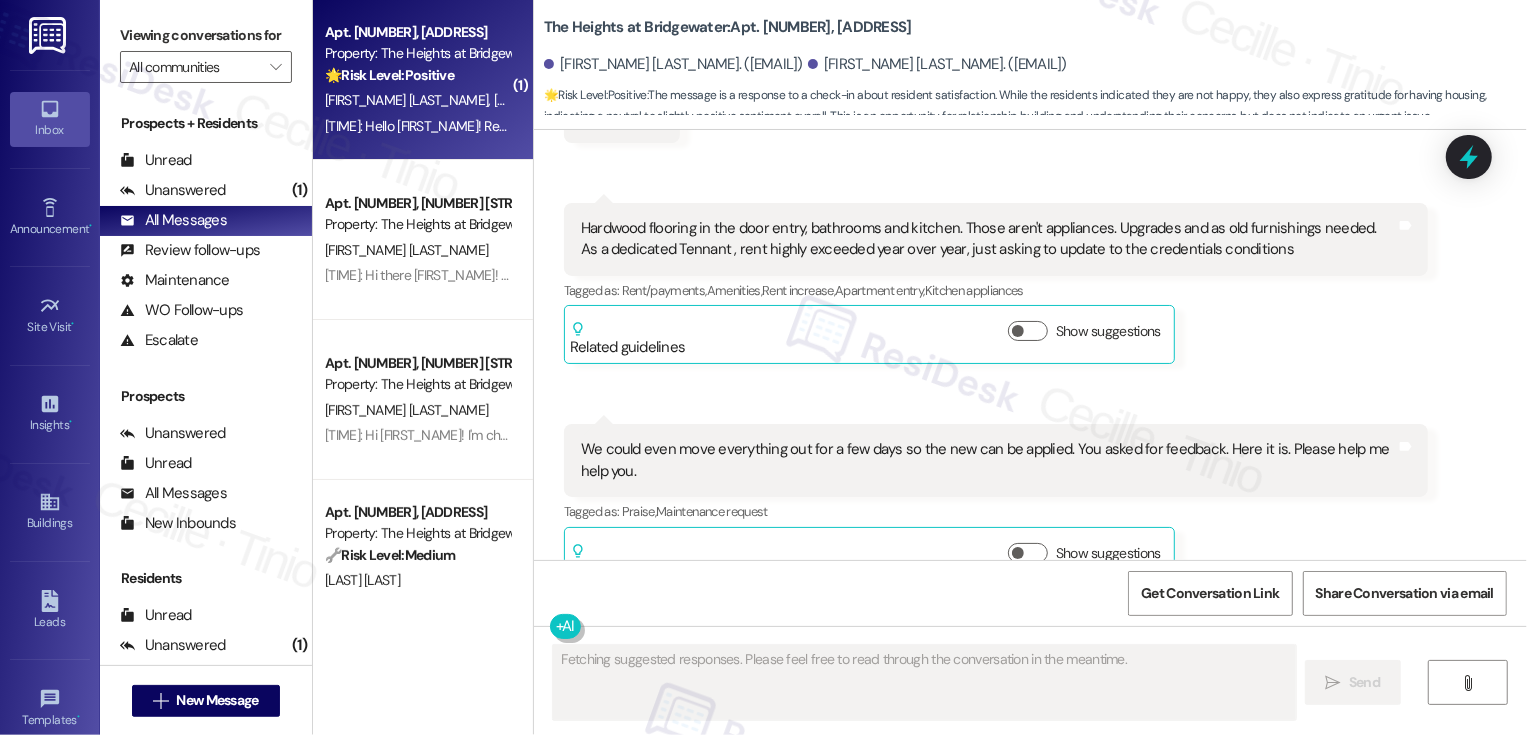 scroll, scrollTop: 6656, scrollLeft: 0, axis: vertical 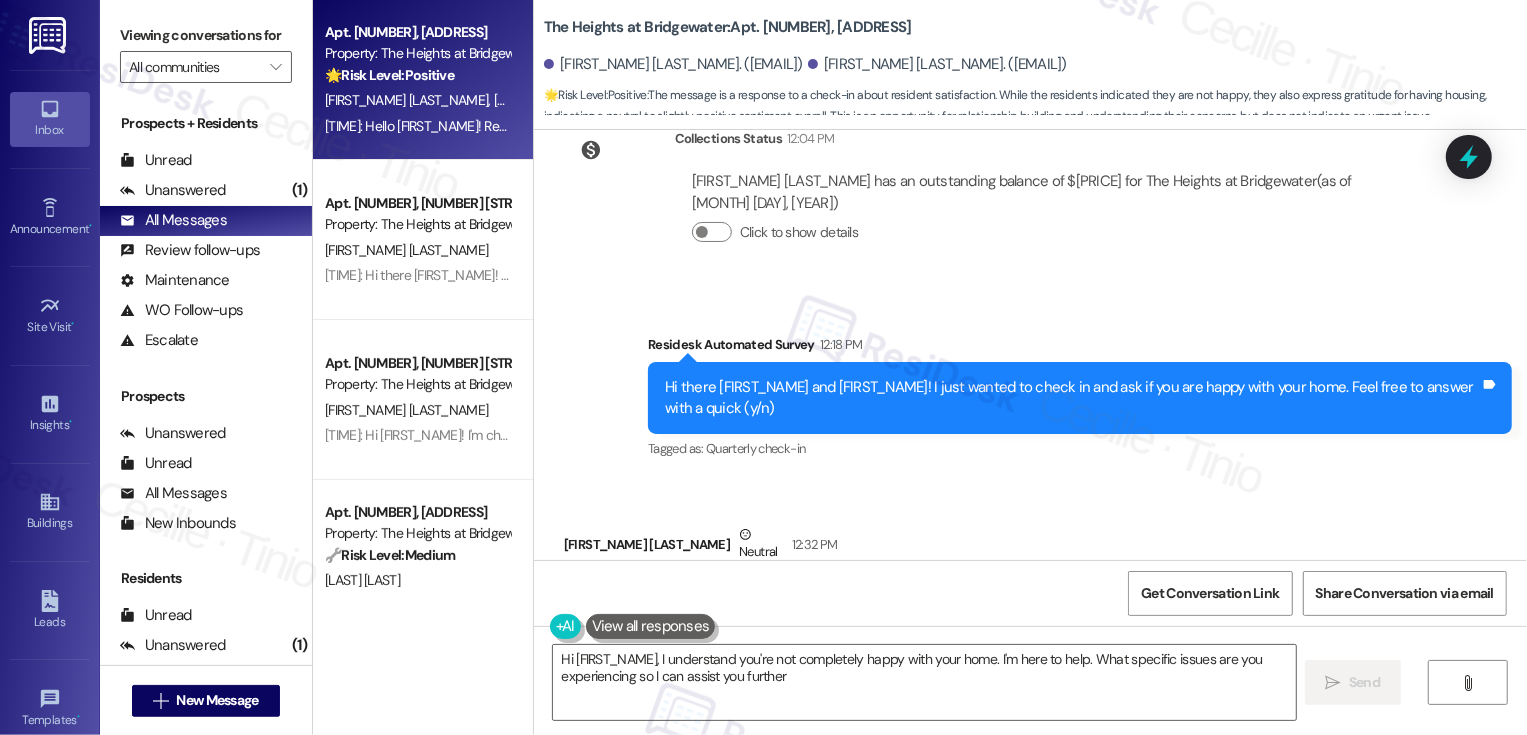 type on "Hi [FIRST_NAME], I understand you're not completely happy with your home. I'm here to help. What specific issues are you experiencing so I can assist you further?" 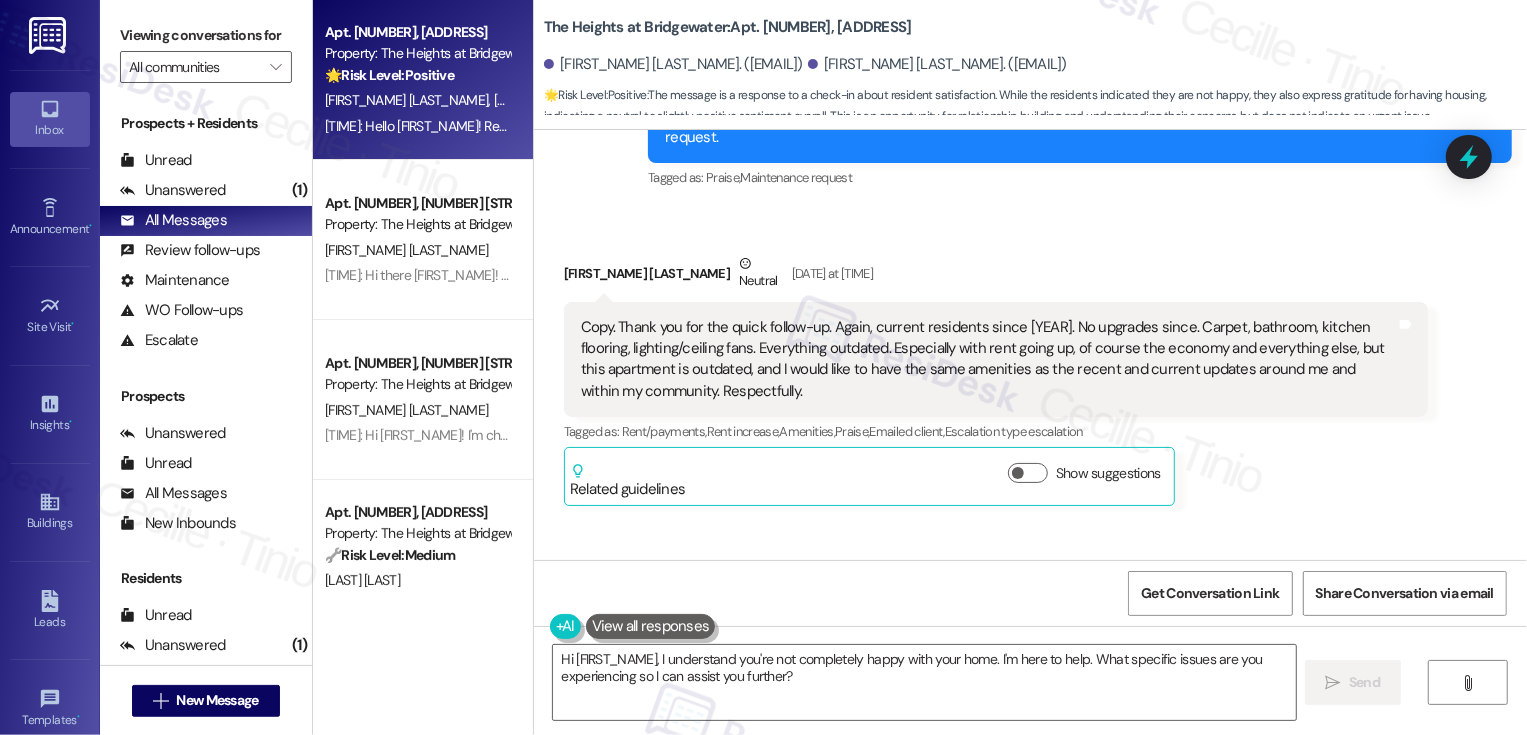 scroll, scrollTop: 1380, scrollLeft: 0, axis: vertical 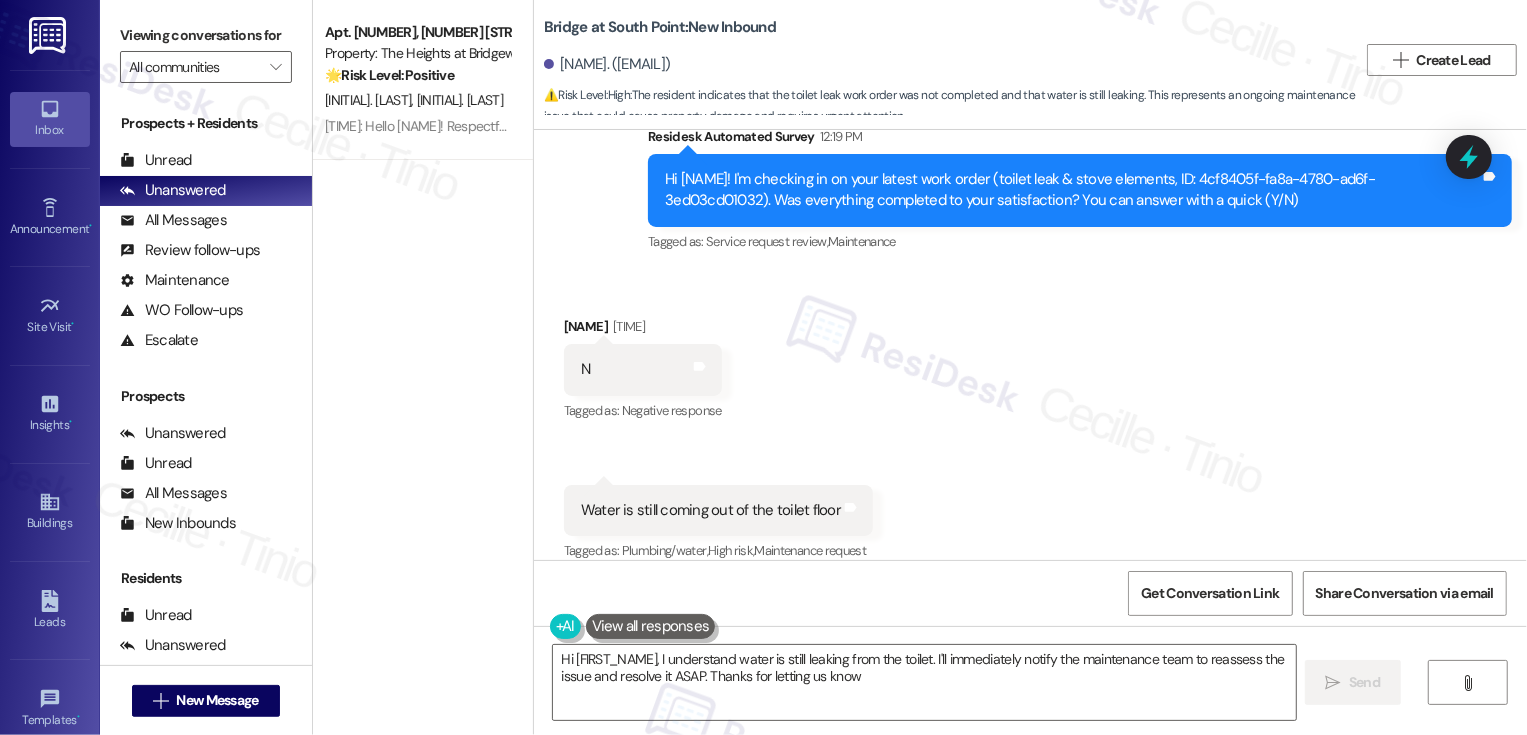 type on "Hi {{first_name}}, I understand water is still leaking from the toilet. I'll immediately notify the maintenance team to reassess the issue and resolve it ASAP. Thanks for letting us know!" 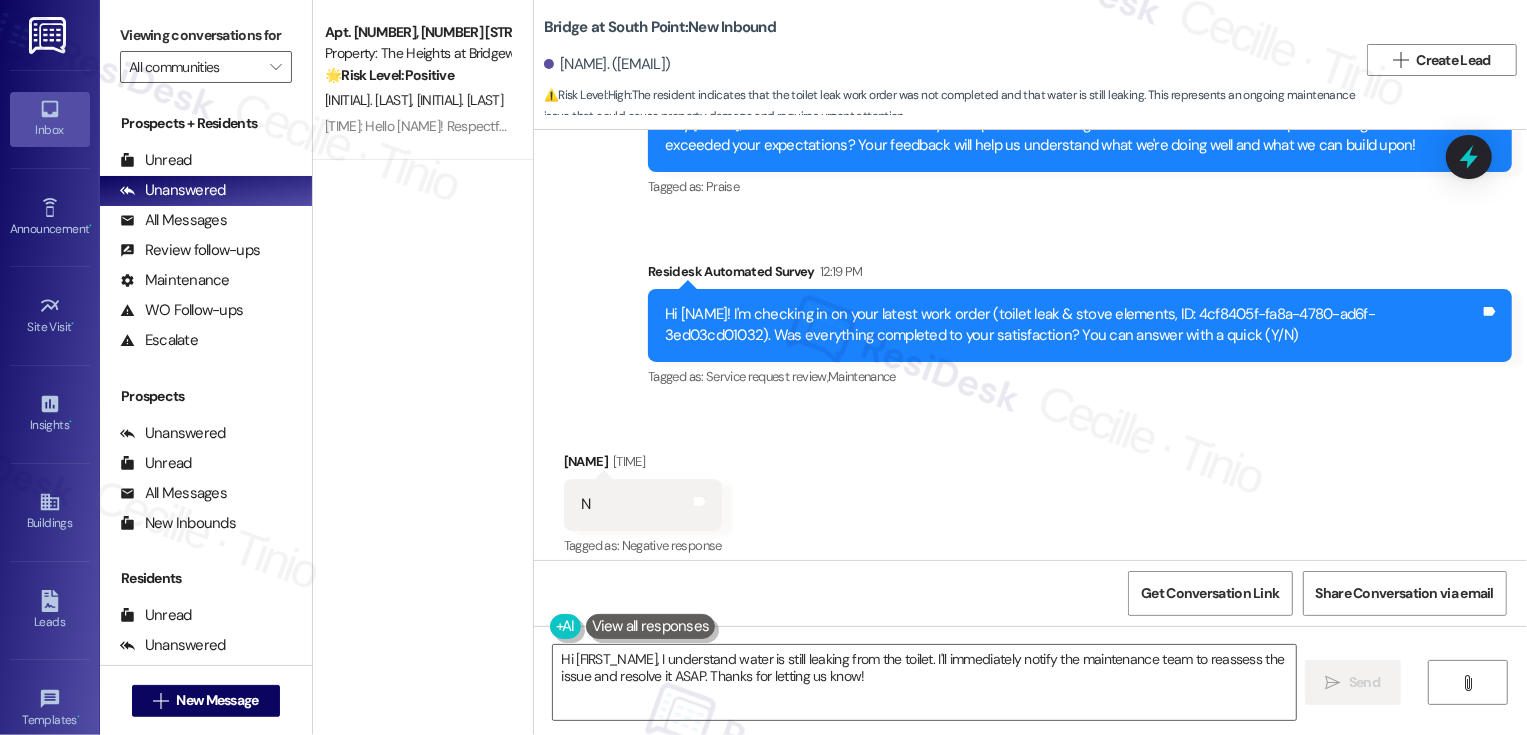 scroll, scrollTop: 890, scrollLeft: 0, axis: vertical 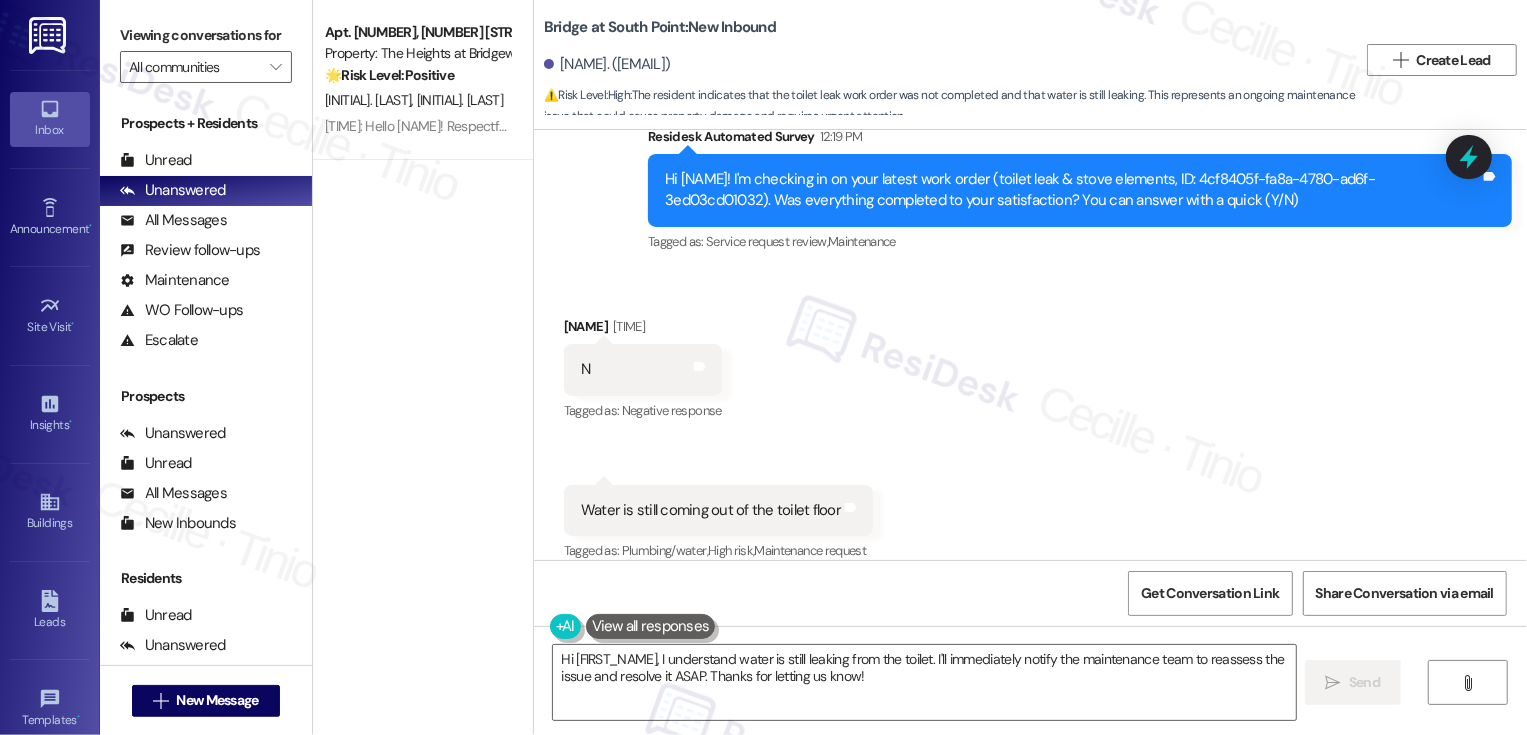 drag, startPoint x: 548, startPoint y: 304, endPoint x: 702, endPoint y: 312, distance: 154.20766 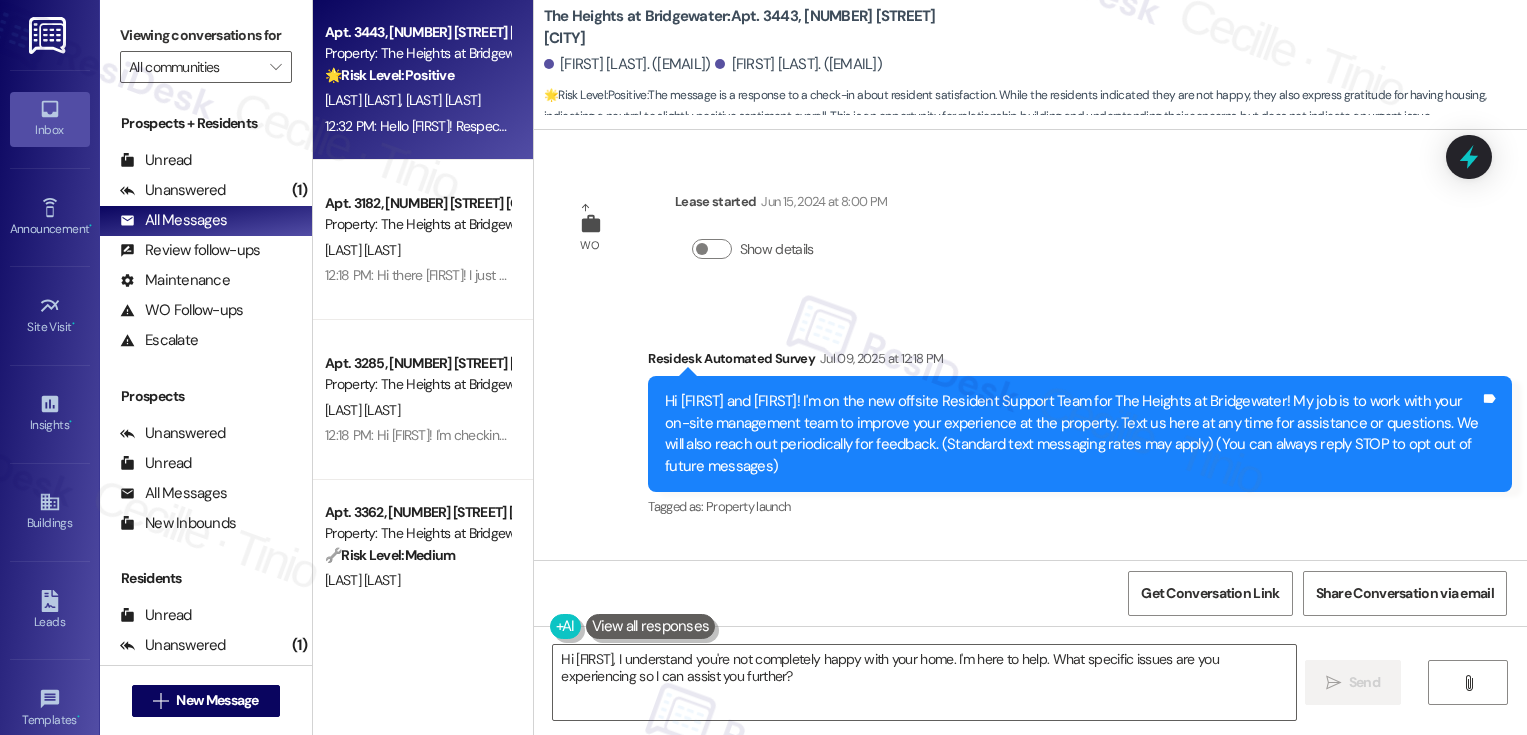 scroll, scrollTop: 0, scrollLeft: 0, axis: both 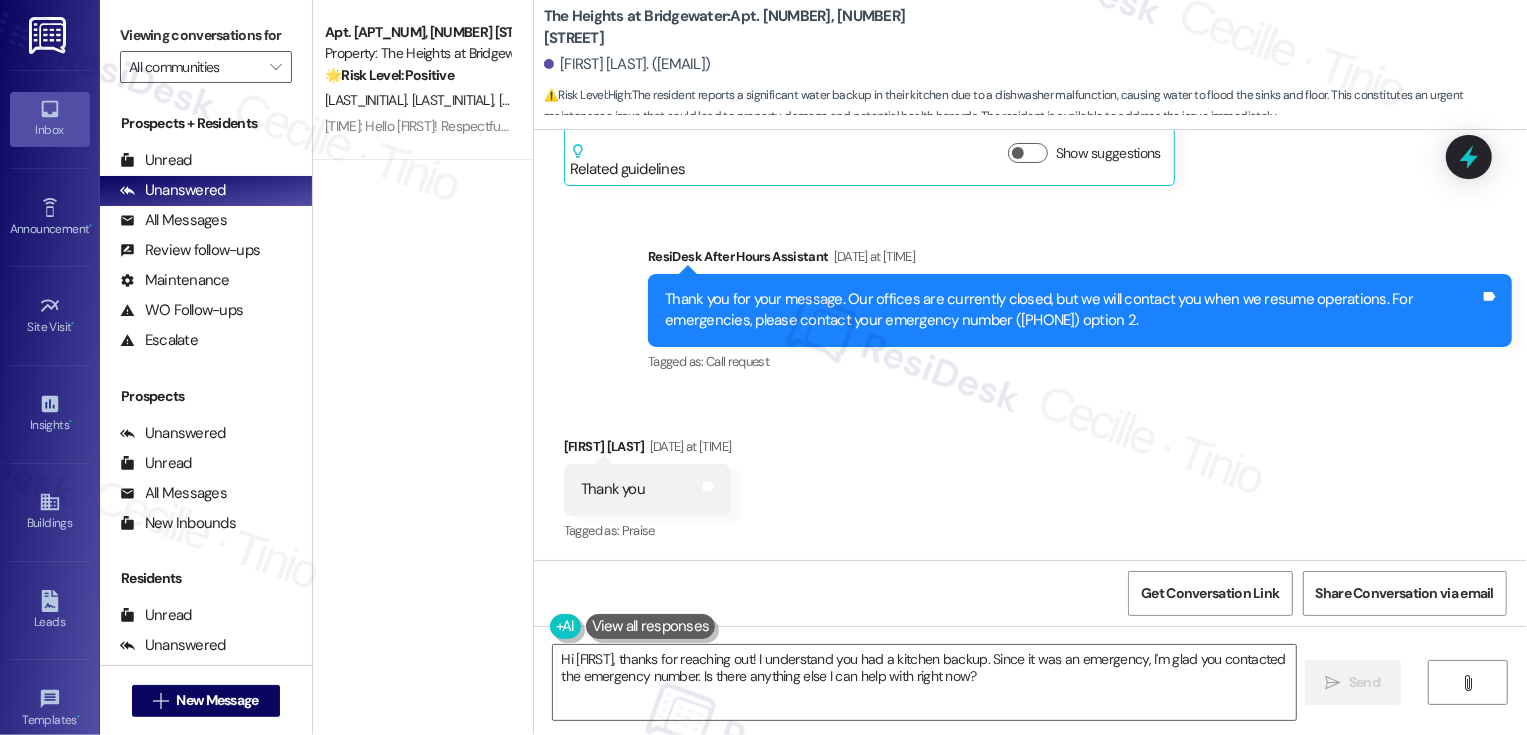 type on "Hi [FIRST], thanks for reaching out! I understand you had a kitchen backup. Since it was an emergency, I'm glad you contacted the emergency number. Is there anything else I can help with right now?" 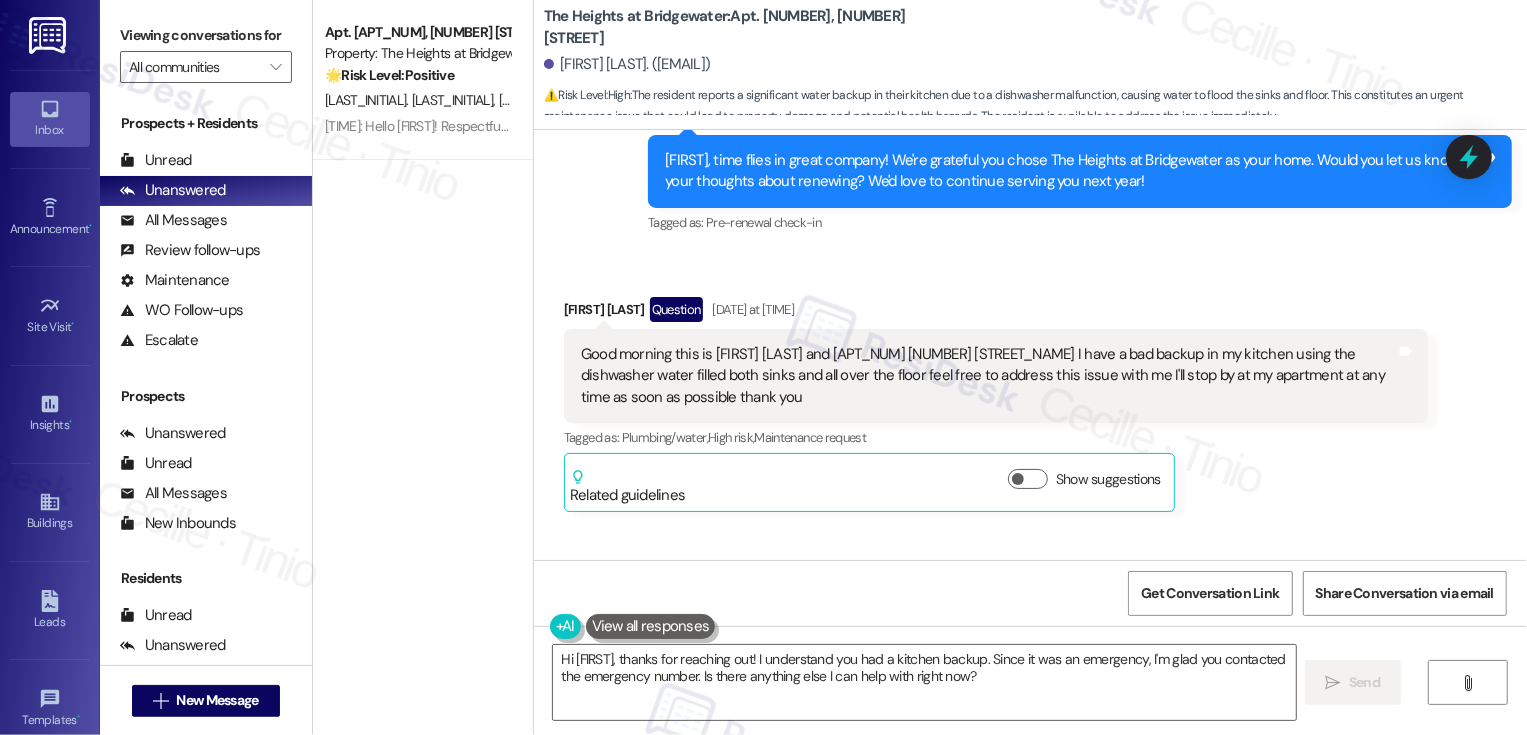scroll, scrollTop: 859, scrollLeft: 0, axis: vertical 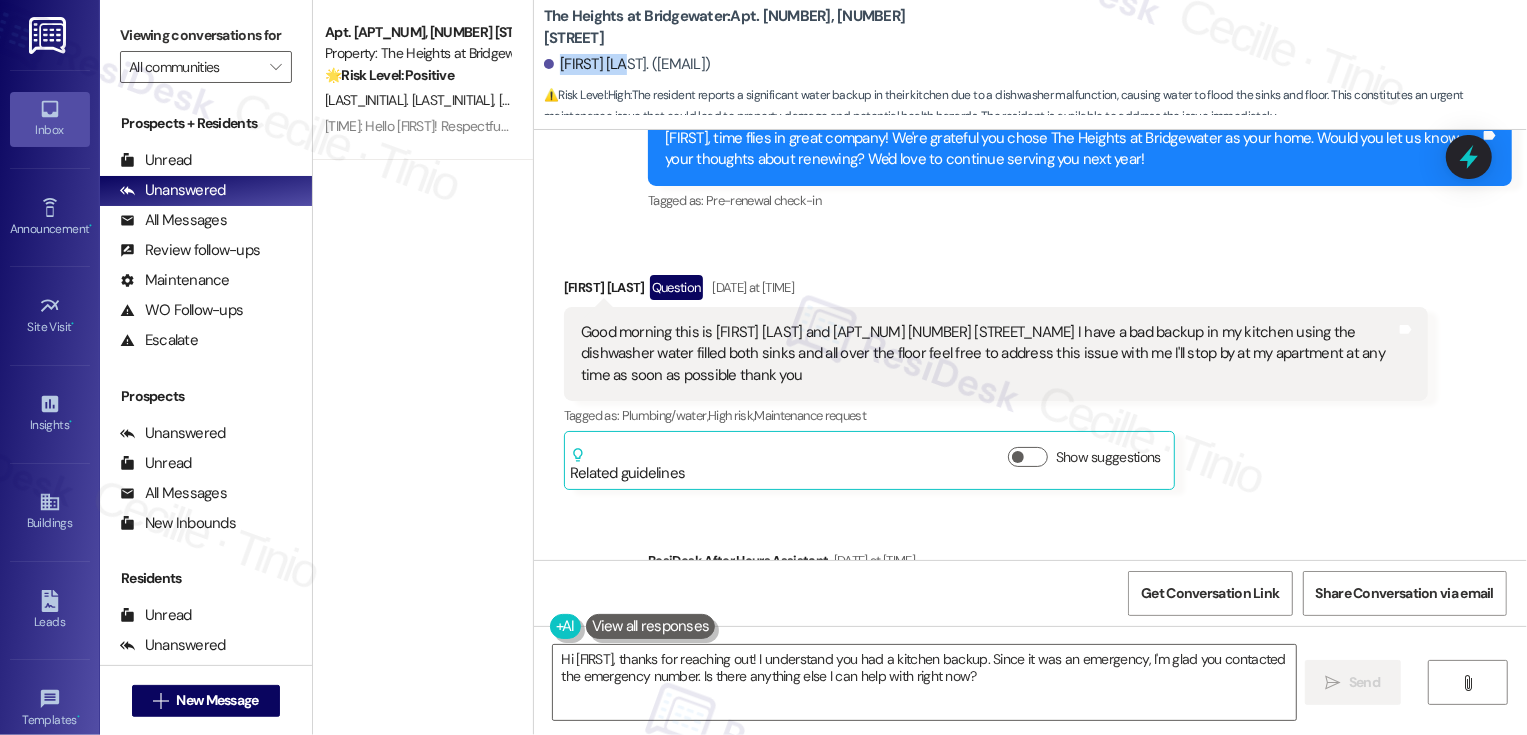 drag, startPoint x: 550, startPoint y: 72, endPoint x: 623, endPoint y: 69, distance: 73.061615 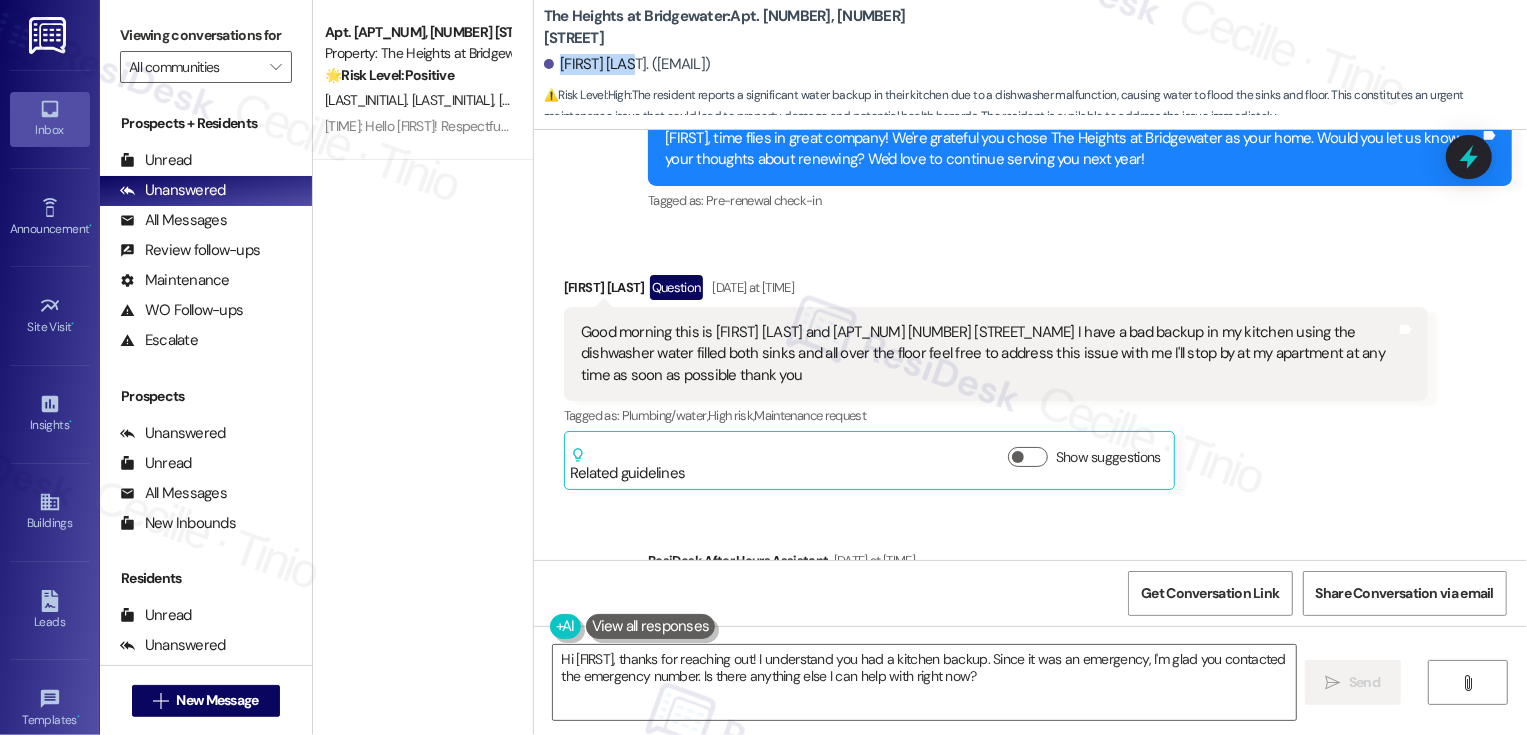 copy on "Hi [FIRST] [LAST]." 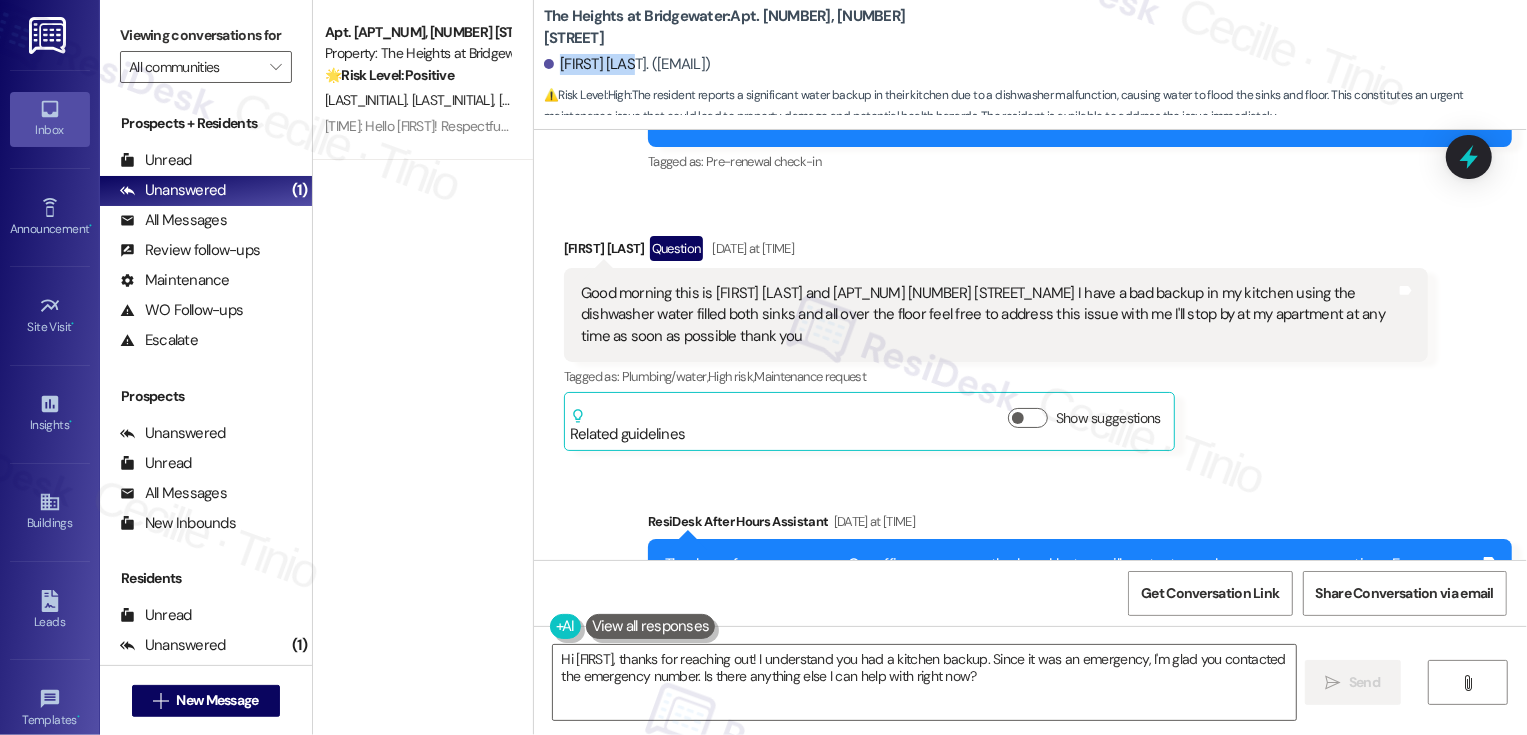scroll, scrollTop: 850, scrollLeft: 0, axis: vertical 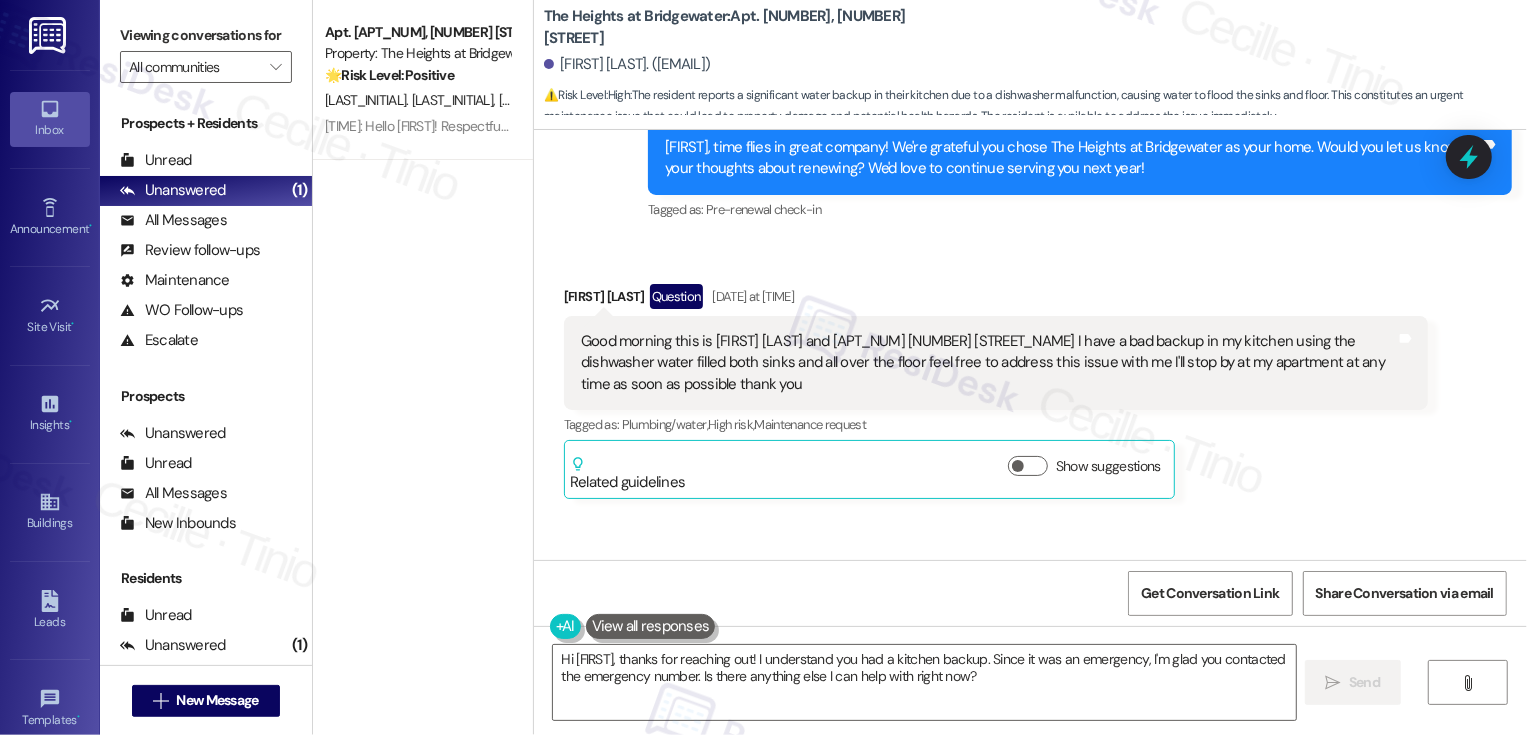 click on "Good morning this is [FIRST] [LAST] and [APT_NUM] [NUMBER] [STREET_NAME] I have a bad backup in my kitchen using the dishwasher water filled both sinks and all over the floor feel free to address this issue with me I'll stop by at my apartment at any time as soon as possible thank you" at bounding box center [988, 363] 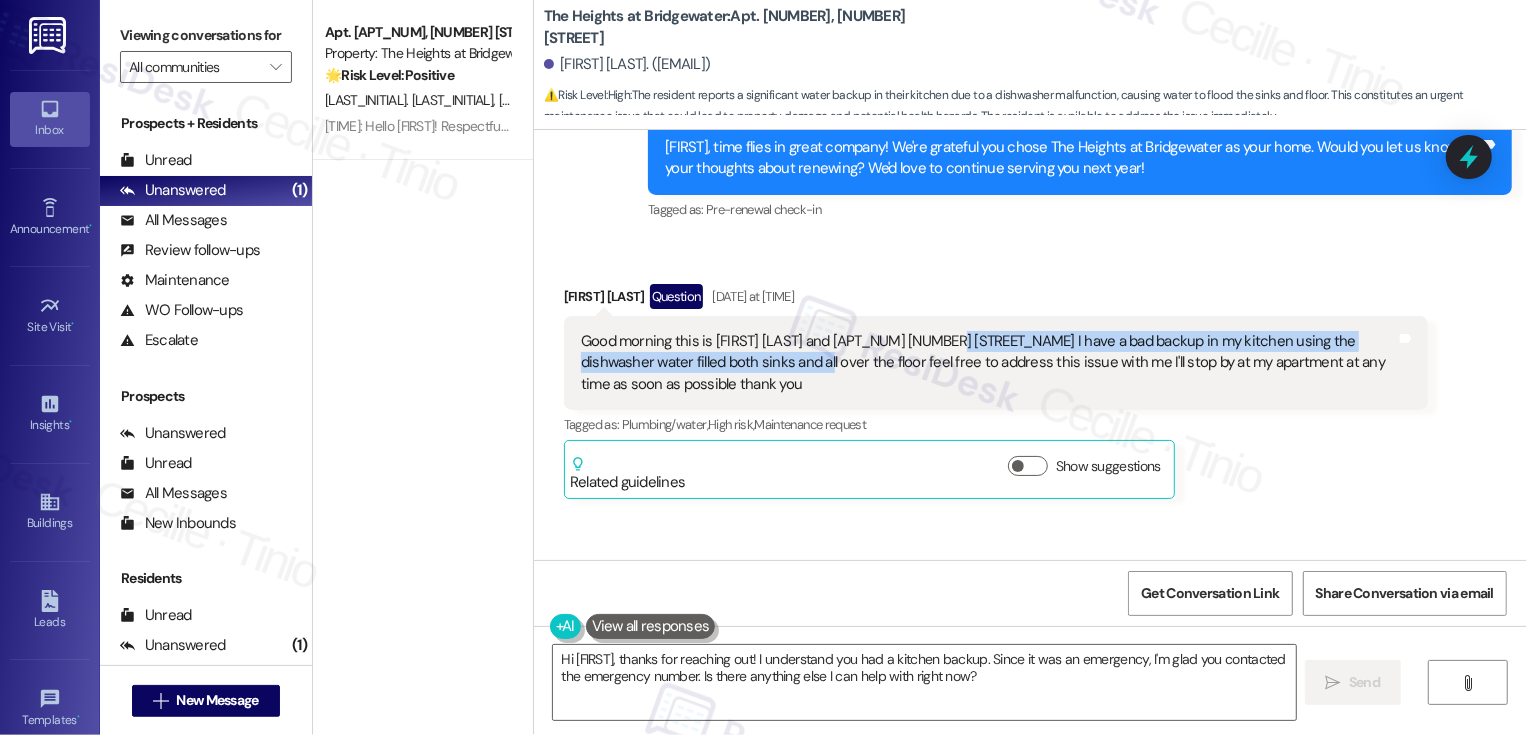 drag, startPoint x: 937, startPoint y: 330, endPoint x: 730, endPoint y: 366, distance: 210.10712 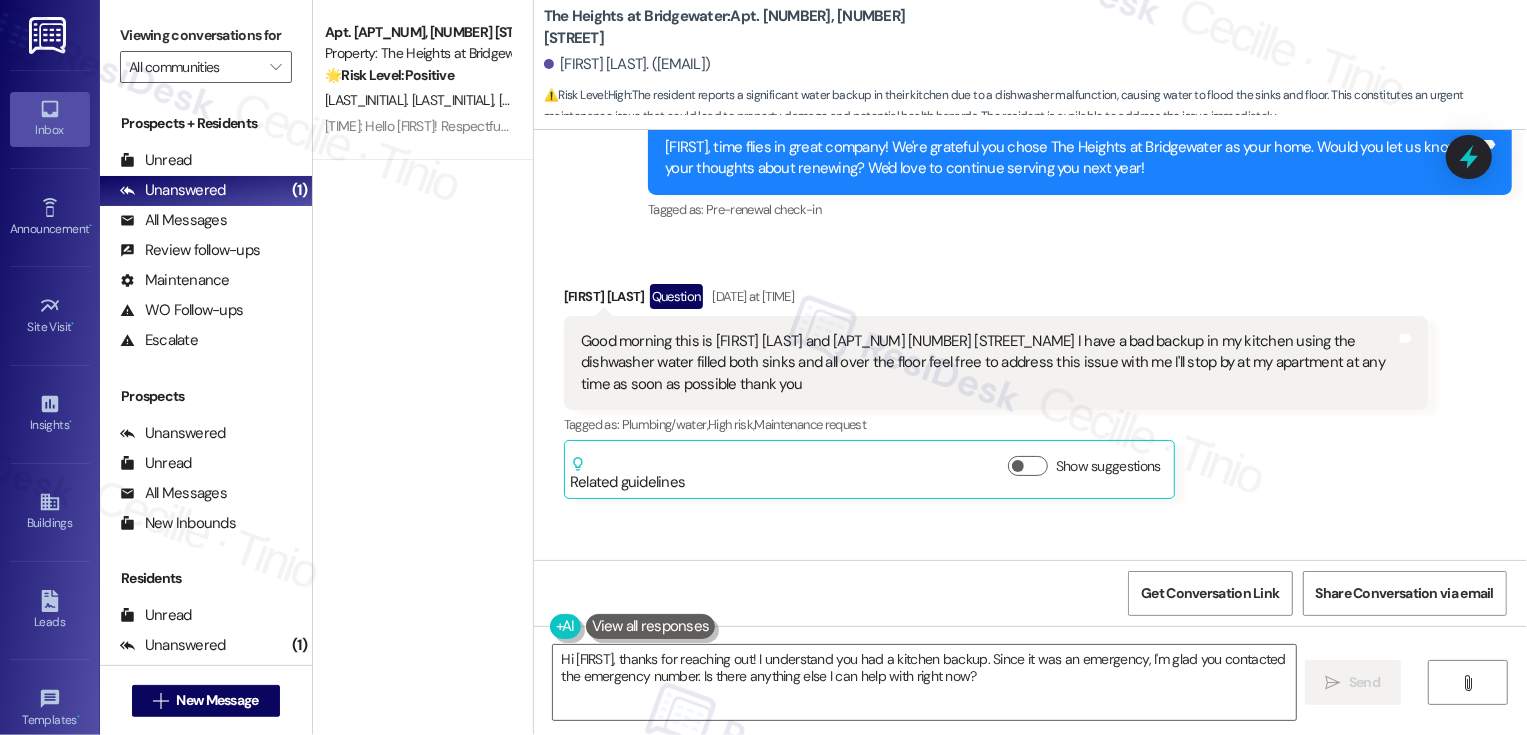 scroll, scrollTop: 1163, scrollLeft: 0, axis: vertical 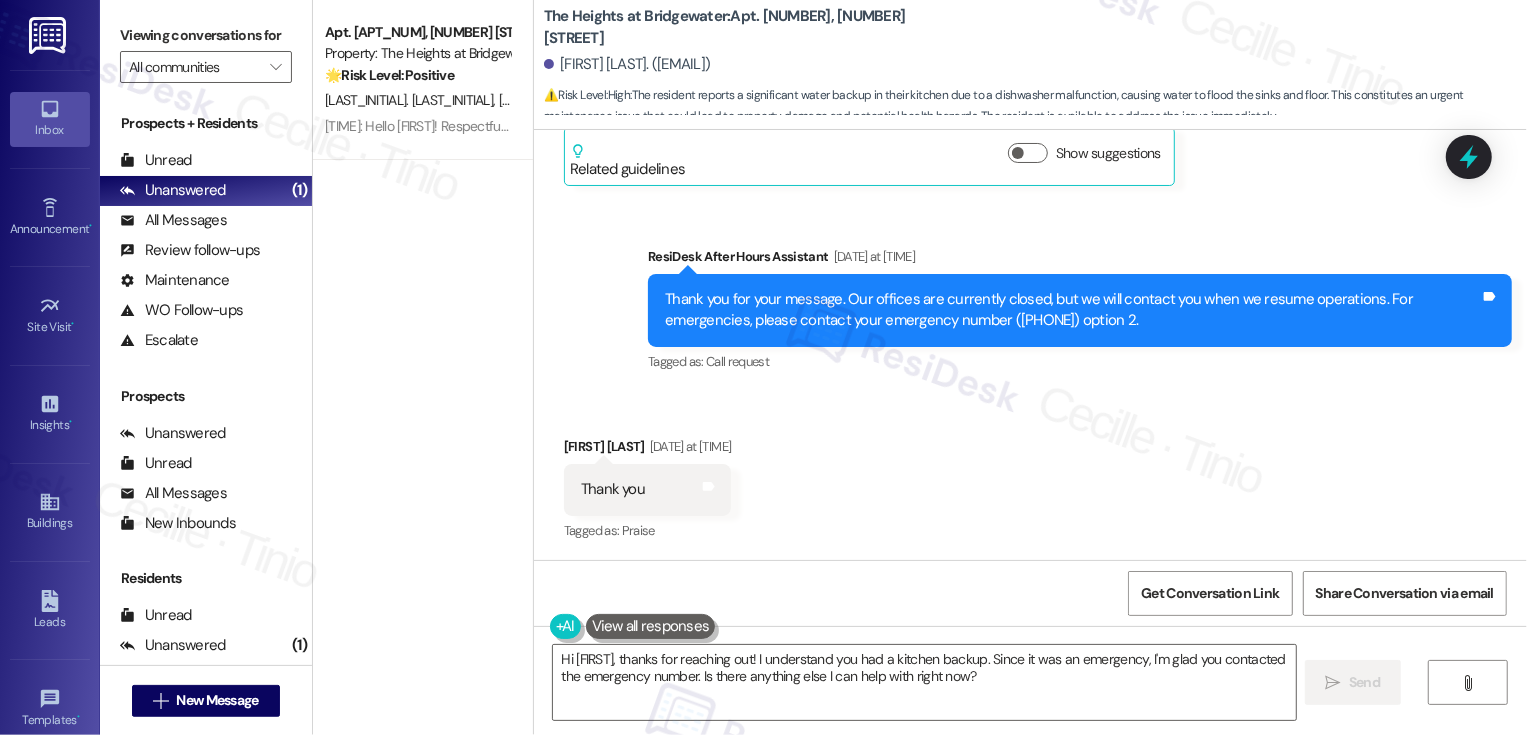 click on "Received via SMS Steven Neal Aug 02, 2025 at 7:29 AM Thank you Tags and notes Tagged as:   Praise Click to highlight conversations about Praise" at bounding box center [1030, 475] 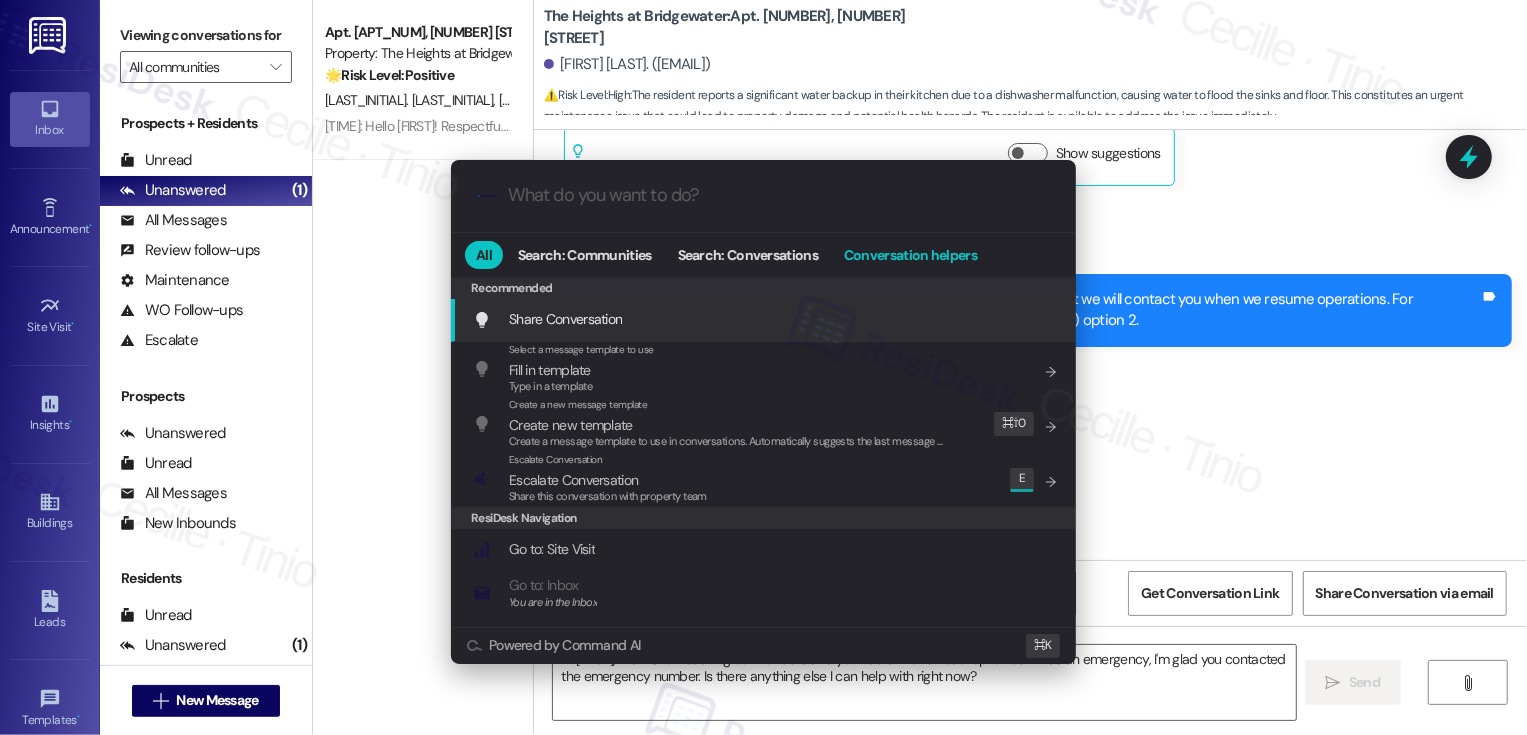 click on "Conversation helpers" at bounding box center [910, 255] 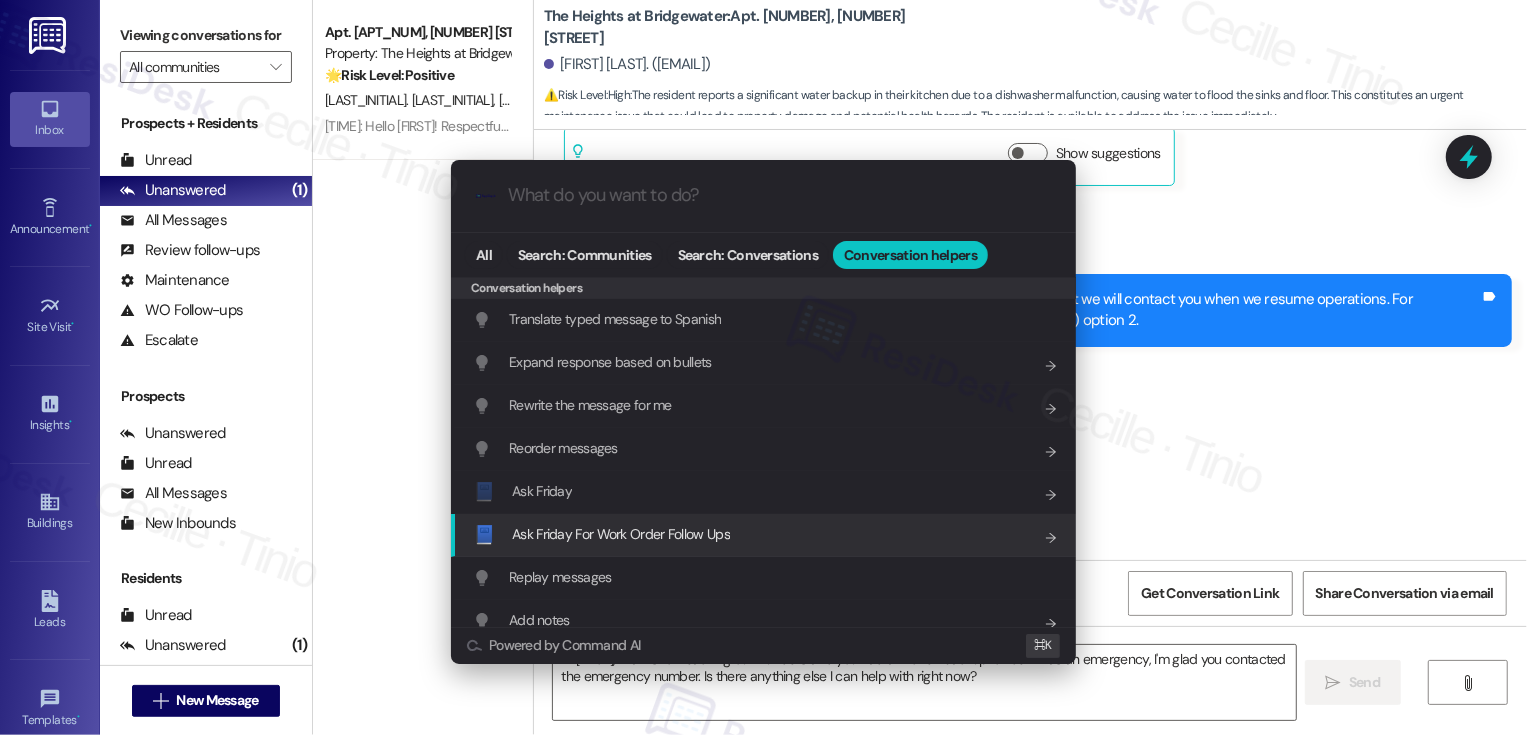 click on "Ask Friday For Work Order Follow Ups" at bounding box center (621, 534) 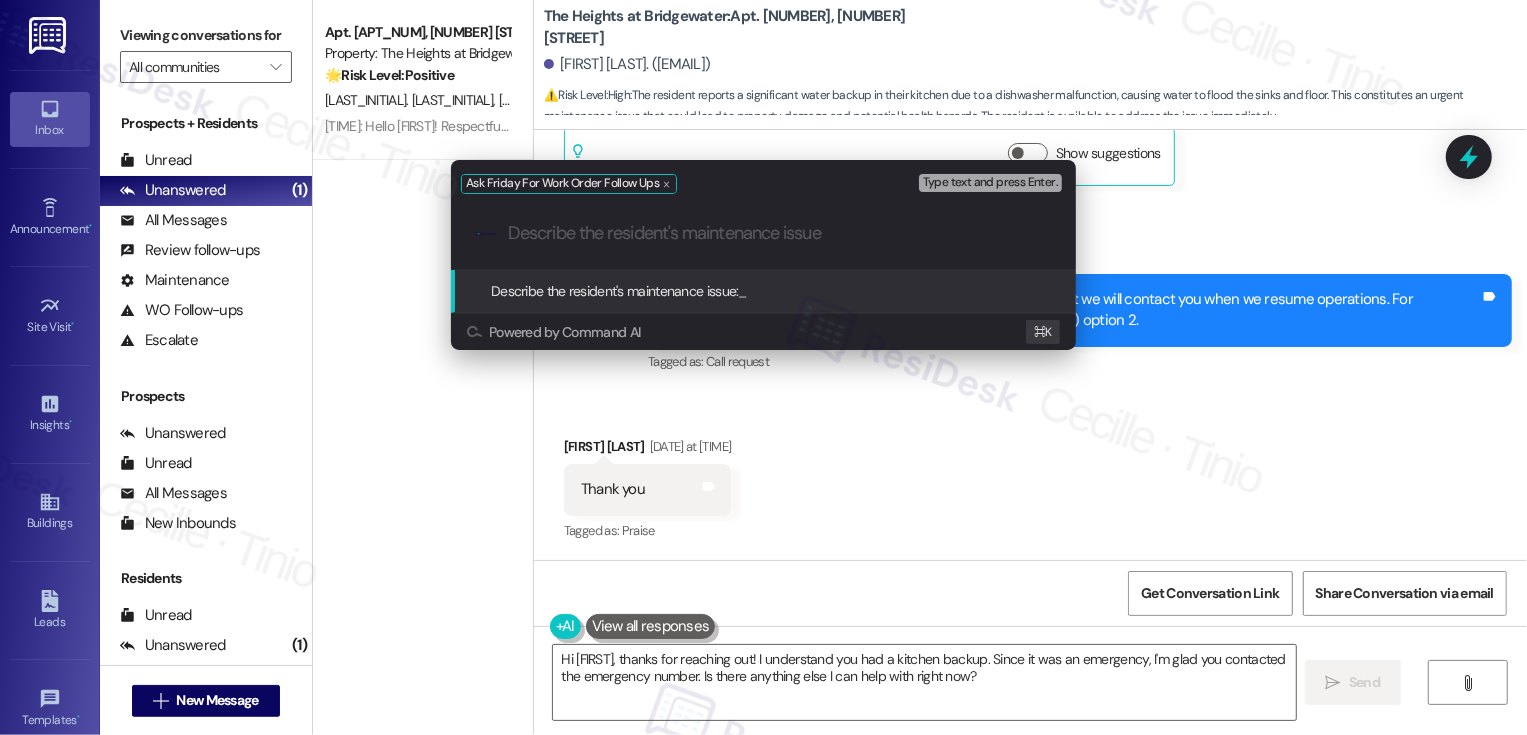 paste on "have a bad backup in my kitchen using the dishwasher water filled both sinks and all over the floor" 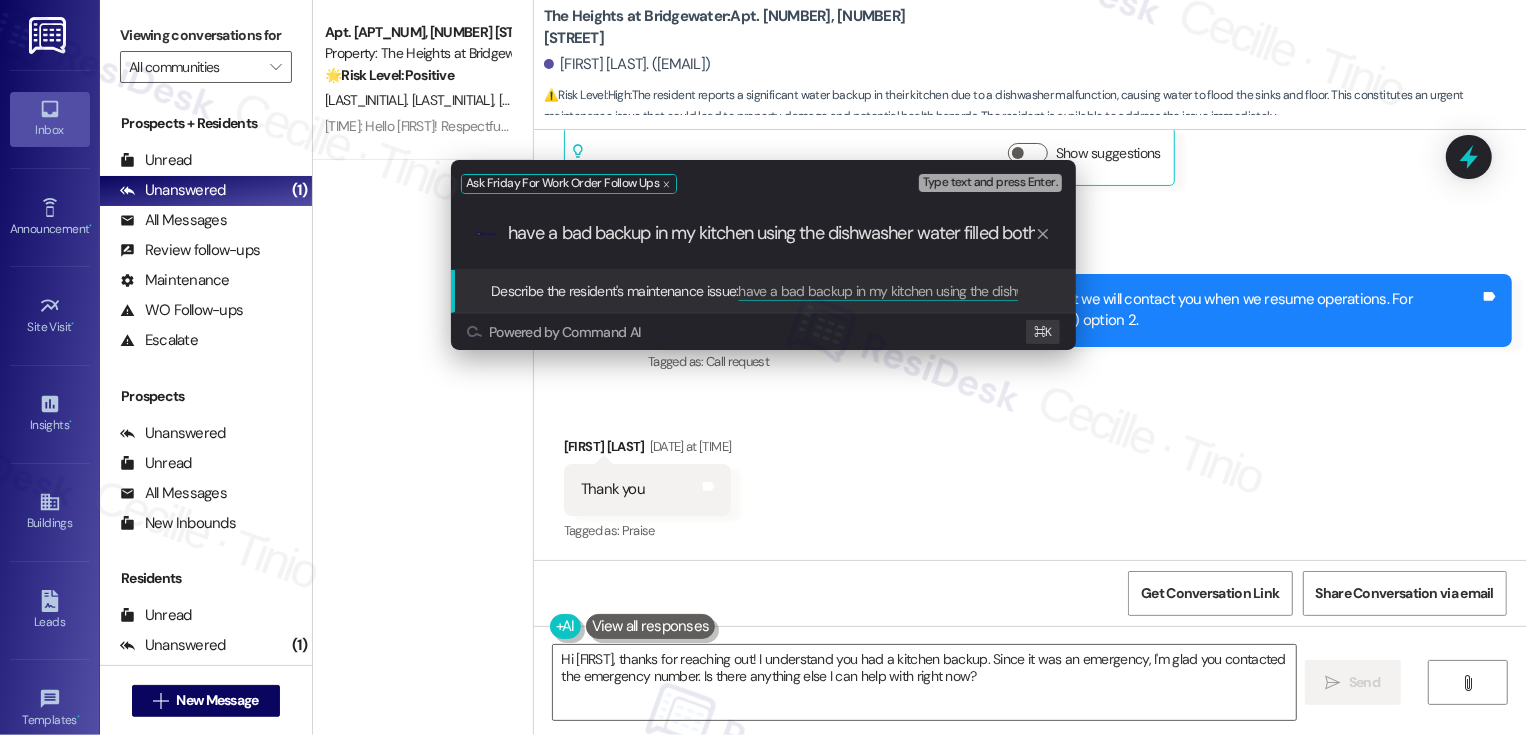 scroll, scrollTop: 0, scrollLeft: 215, axis: horizontal 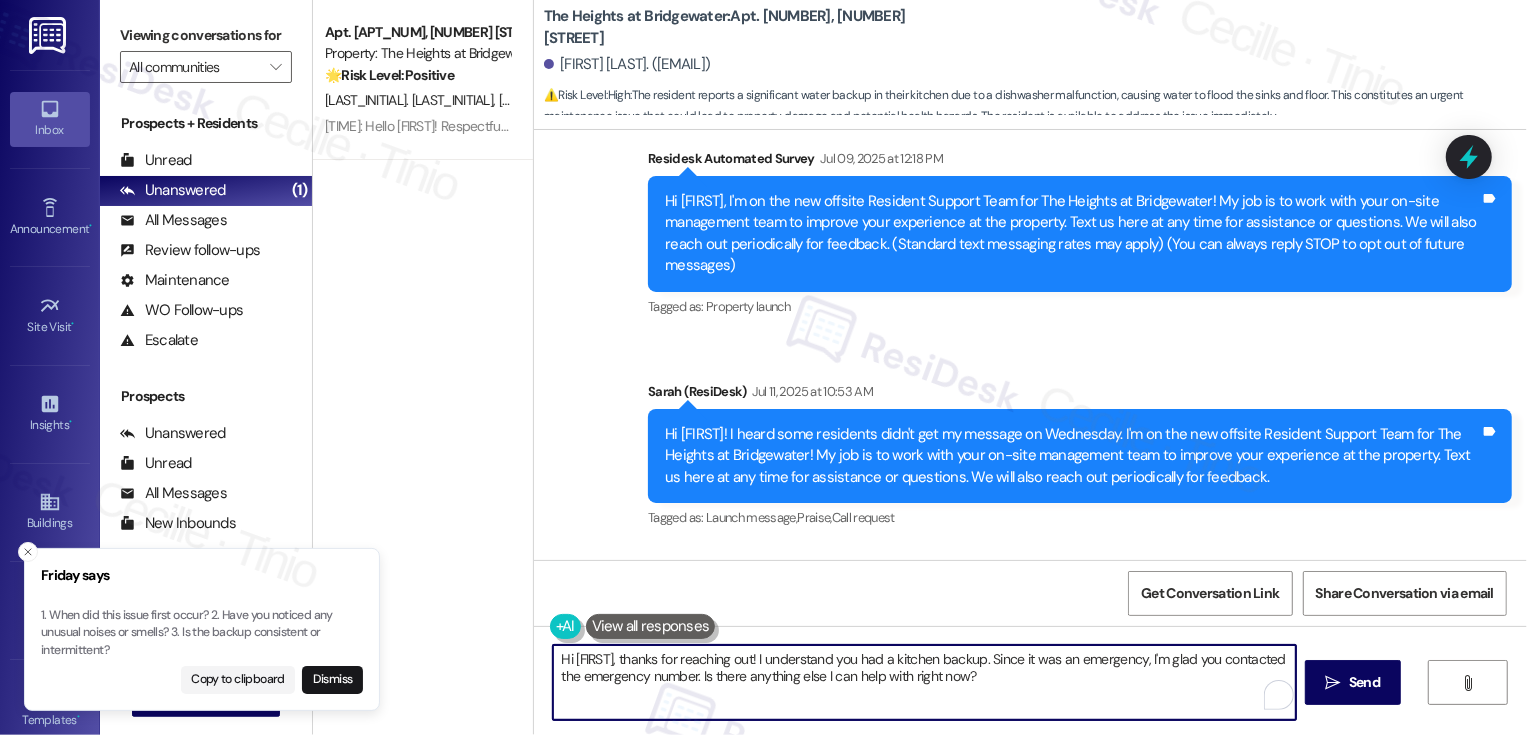 drag, startPoint x: 979, startPoint y: 655, endPoint x: 992, endPoint y: 680, distance: 28.178005 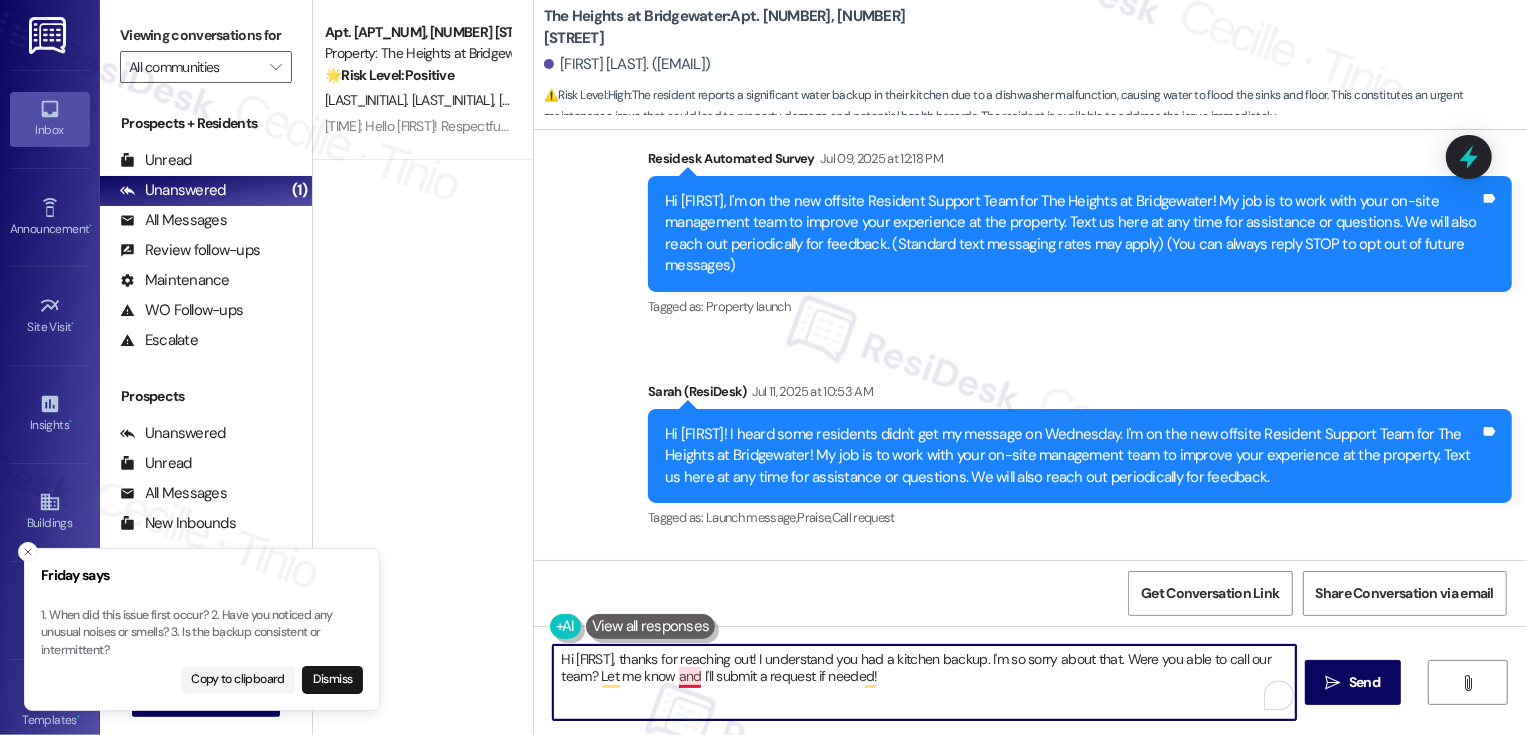click on "Hi Steven, thanks for reaching out! I understand you had a kitchen backup. I'm so sorry about that. Were you able to call our team? Let me know and I'll submit a request if needed!" at bounding box center (924, 682) 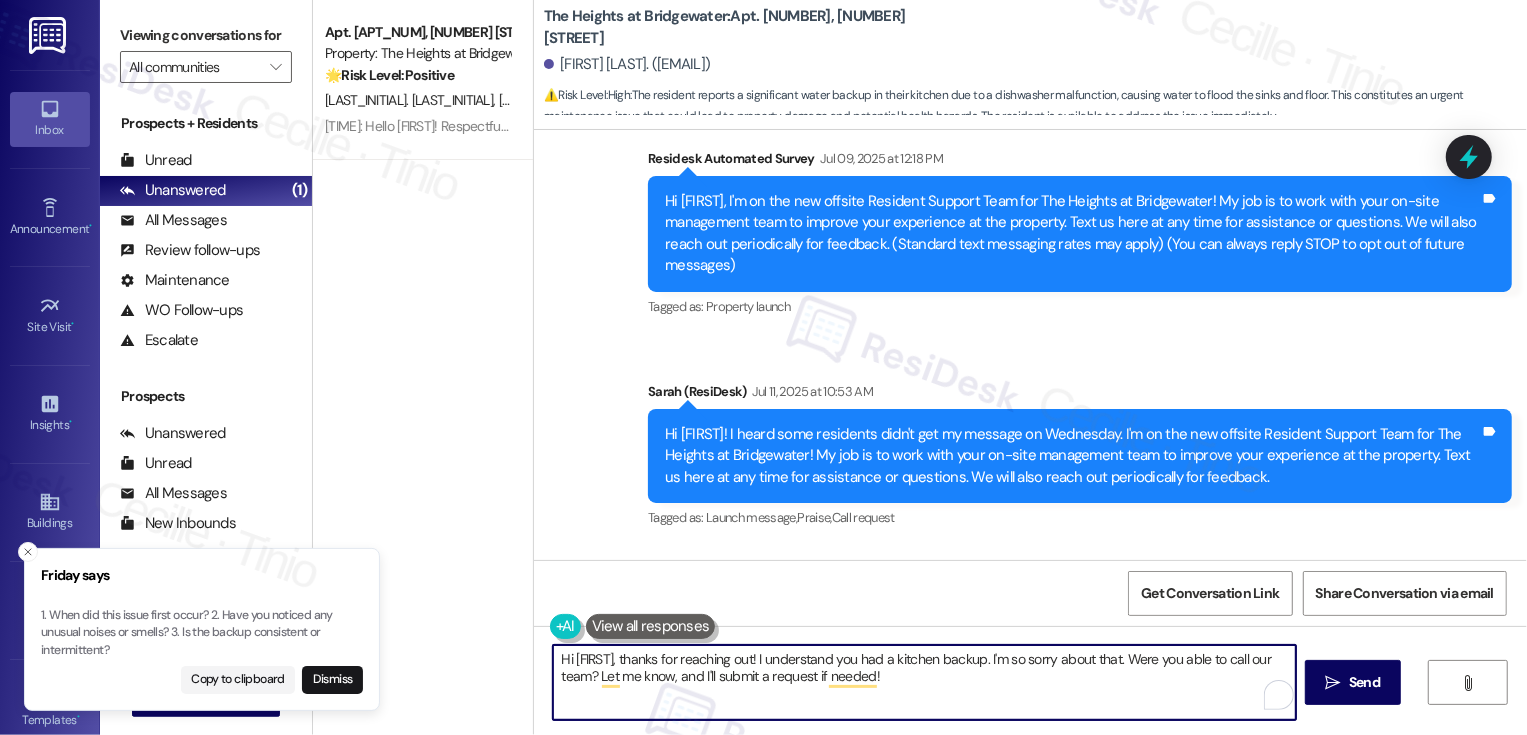 click on "Hi Steven, thanks for reaching out! I understand you had a kitchen backup. I'm so sorry about that. Were you able to call our team? Let me know, and I'll submit a request if needed!" at bounding box center [924, 682] 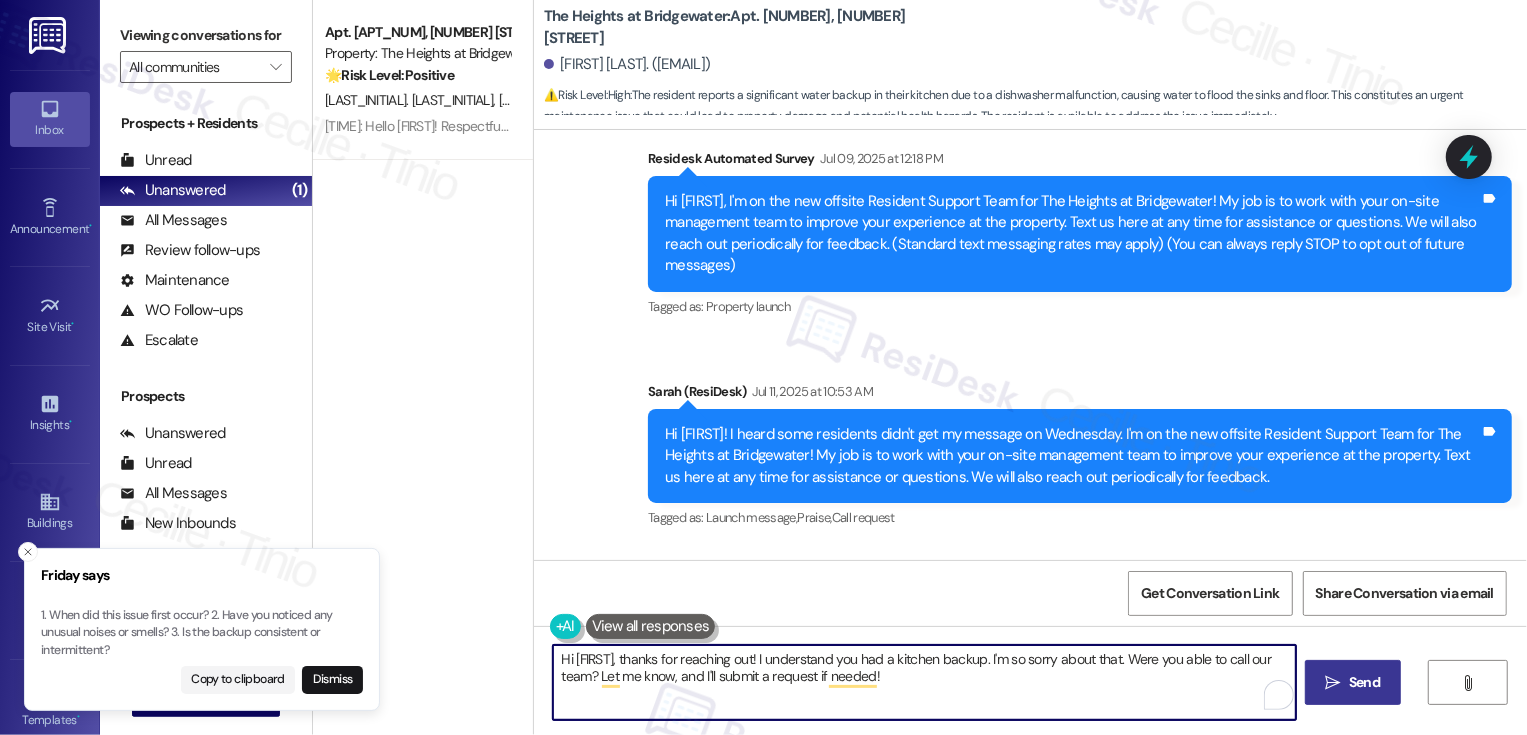 type on "Hi Steven, thanks for reaching out! I understand you had a kitchen backup. I'm so sorry about that. Were you able to call our team? Let me know, and I'll submit a request if needed!" 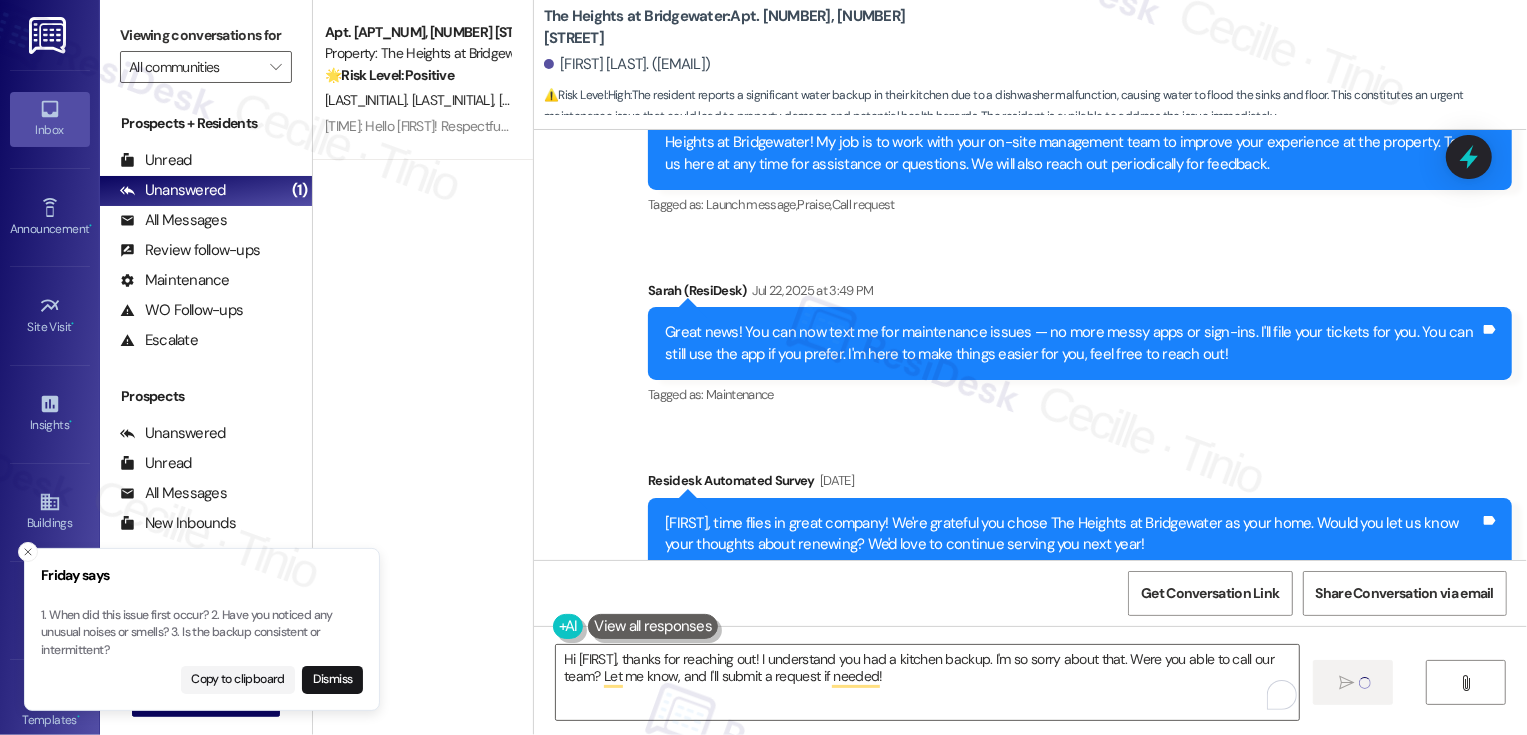type 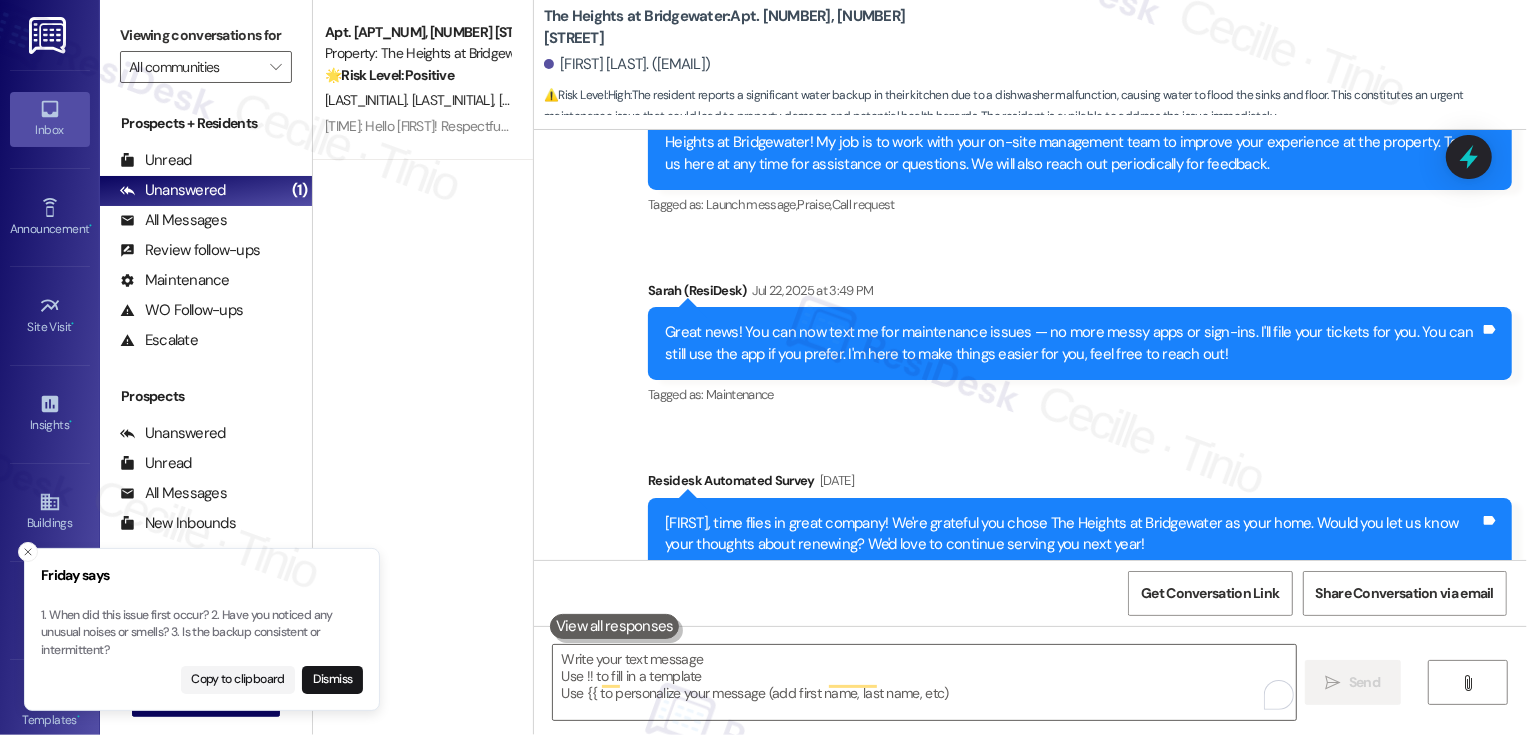 scroll, scrollTop: 1324, scrollLeft: 0, axis: vertical 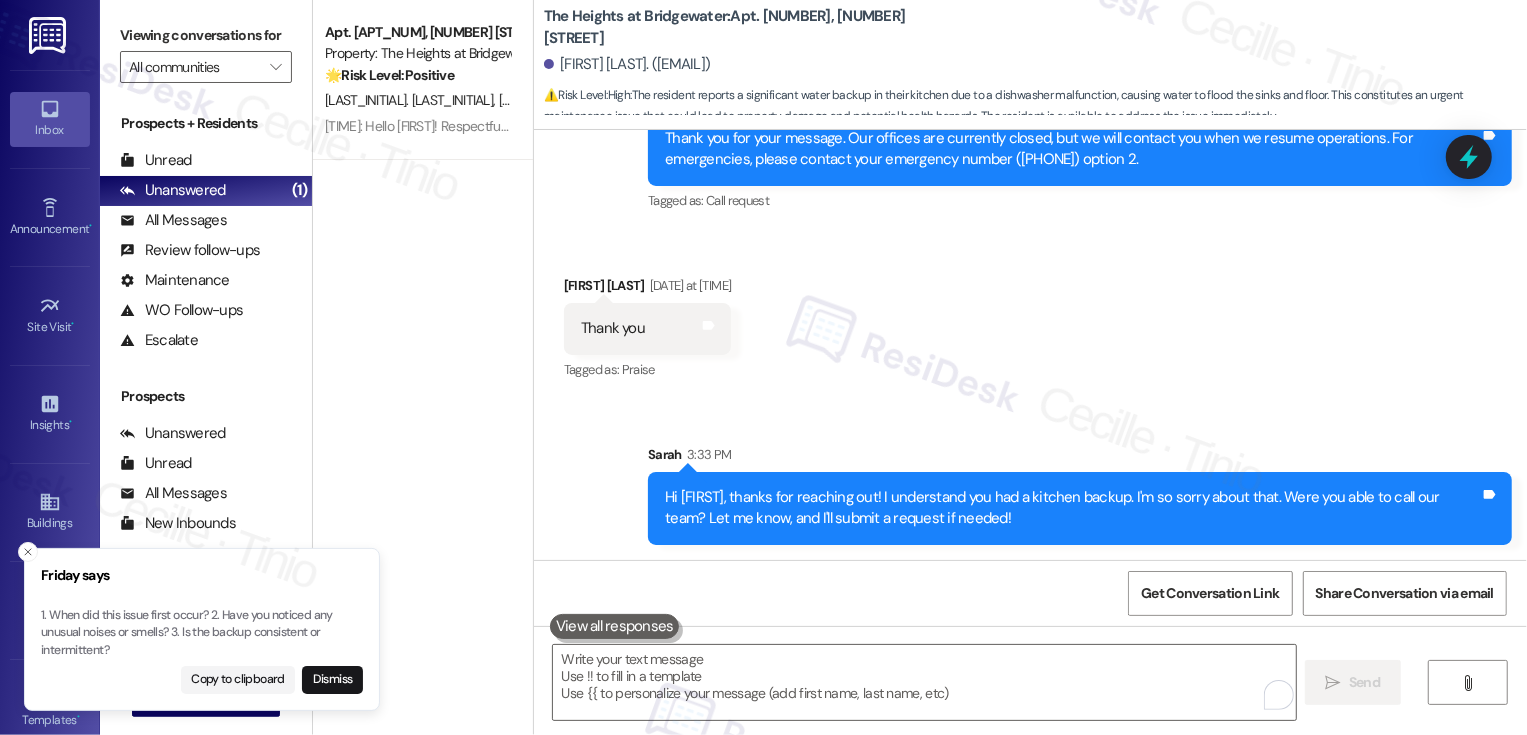 click on "Apt. 3443, 3298 Reflection Pointe Property: The Heights at Bridgewater 🌟  Risk Level:  Positive The message is a response to a check-in about resident satisfaction. While the residents indicated they are not happy, they also express gratitude for having housing, indicating a neutral to slightly positive sentiment overall. This is an opportunity for relationship building and understanding their concerns, but does not indicate an urgent issue. Z. Abdurakhimova R. Moon 12:32 PM: Hello Sarah! Respectfully  no. But glad to have a roof over our heads! 12:32 PM: Hello Sarah! Respectfully  no. But glad to have a roof over our heads!" at bounding box center (423, 296) 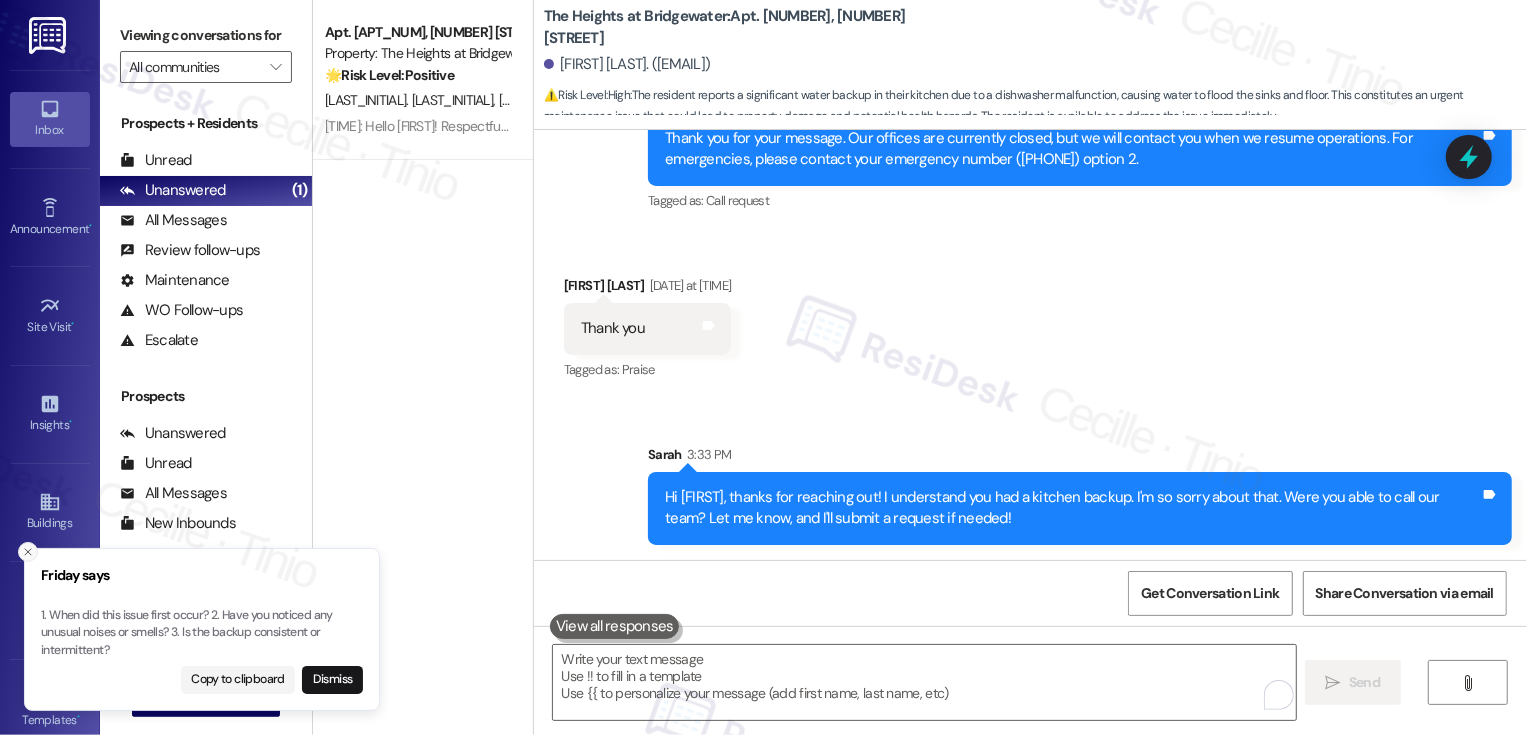 click 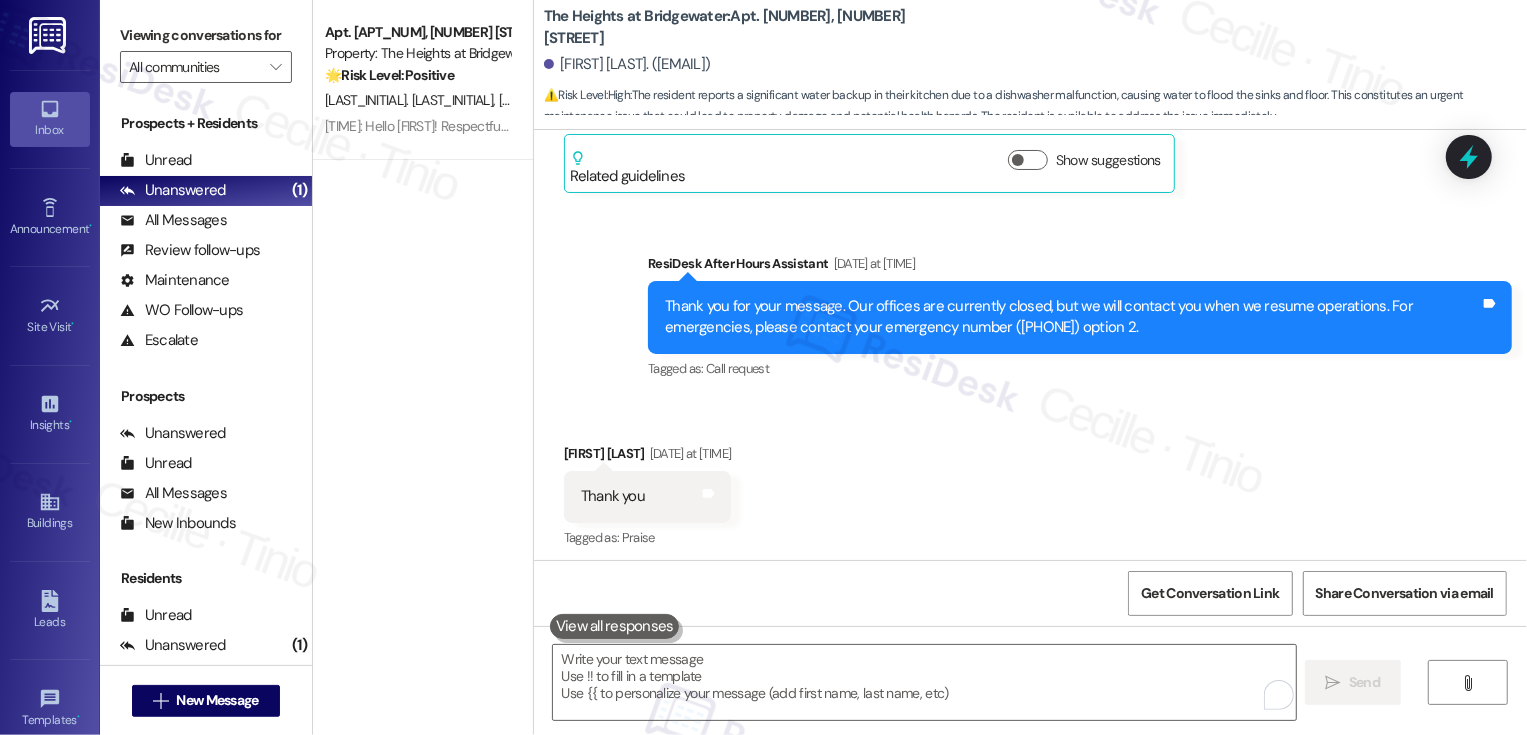 scroll, scrollTop: 1324, scrollLeft: 0, axis: vertical 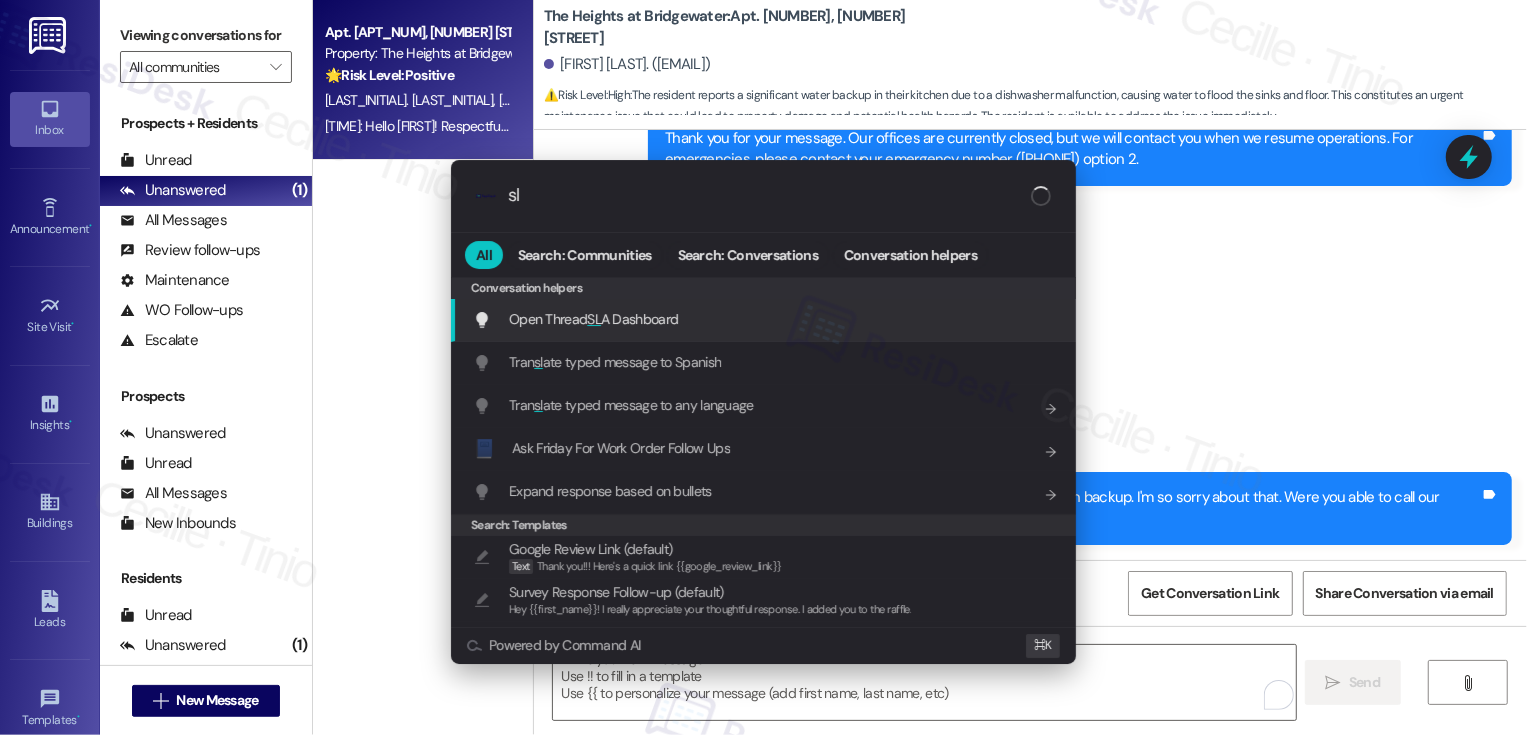 type on "sla" 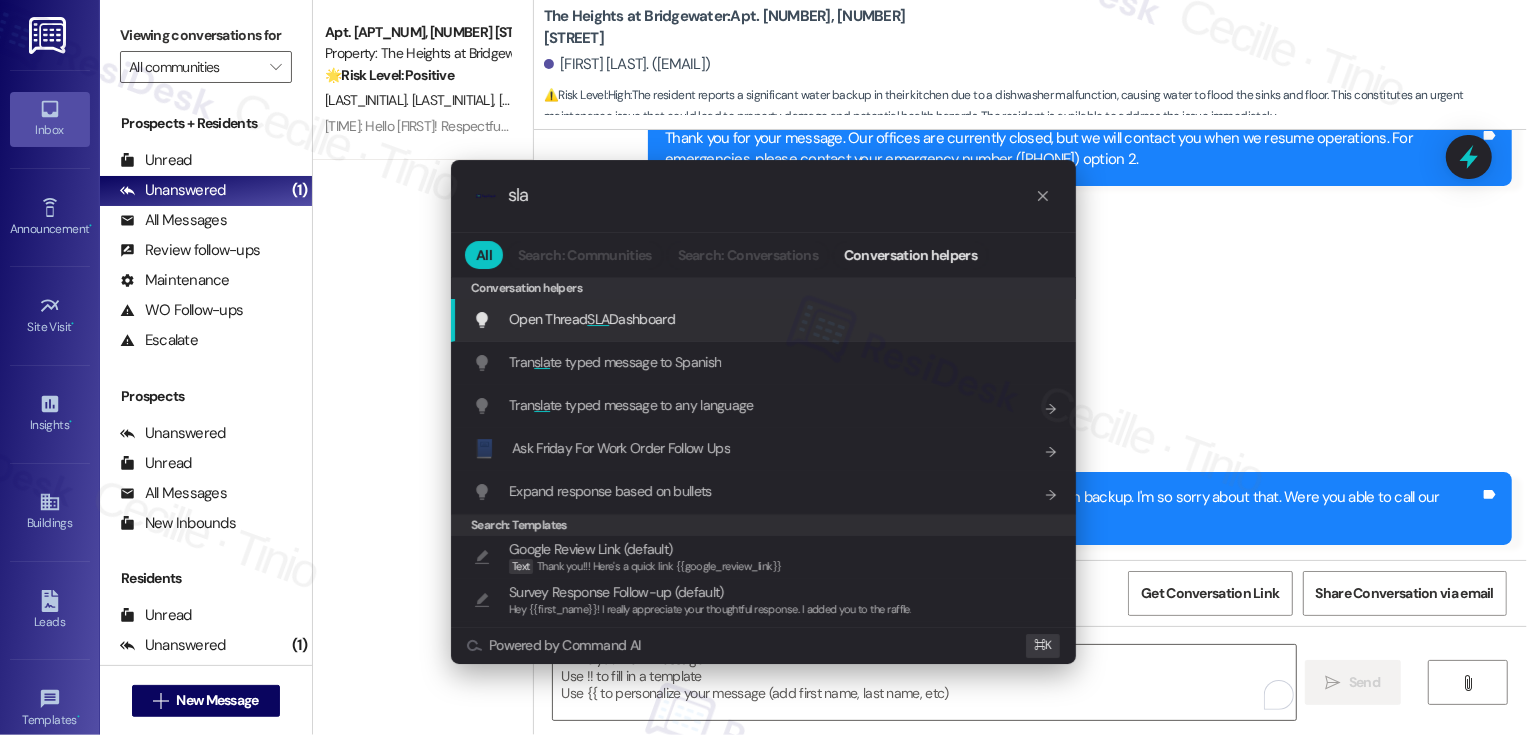 click on ".cls-1{fill:#0a055f;}.cls-2{fill:#0cc4c4;} resideskLogoBlueOrange sla All Search: Communities Search: Conversations Conversation helpers Conversation helpers Conversation helpers Open Thread  SLA  Dashboard Add shortcut Tran sla te typed message to Spanish Add shortcut Tran sla te typed message to any language Add shortcut 📘 Ask Friday For Work Order Follow Ups Add shortcut Expand response based on bullets Add shortcut Search: Templates Google Review Link (default) Text Thank you!!! Here's a quick link {{google_review_link}} Survey Response Follow-up (default) Hey {{first_name}}! I really appreciate your thoughtful response. I added you to the raffle. Work Order Issue Follow-up (default) Hi {{first_name}}! I'm so sorry to hear that...what happened with the work order? Google Review Follow-up (default) Hi {{first_name}}! I hope you're having a great day. I'm just following up on the google review. Please let me know if you have any questions on leaving a review - no worries if you don't have the time! ⌘ K" at bounding box center (763, 367) 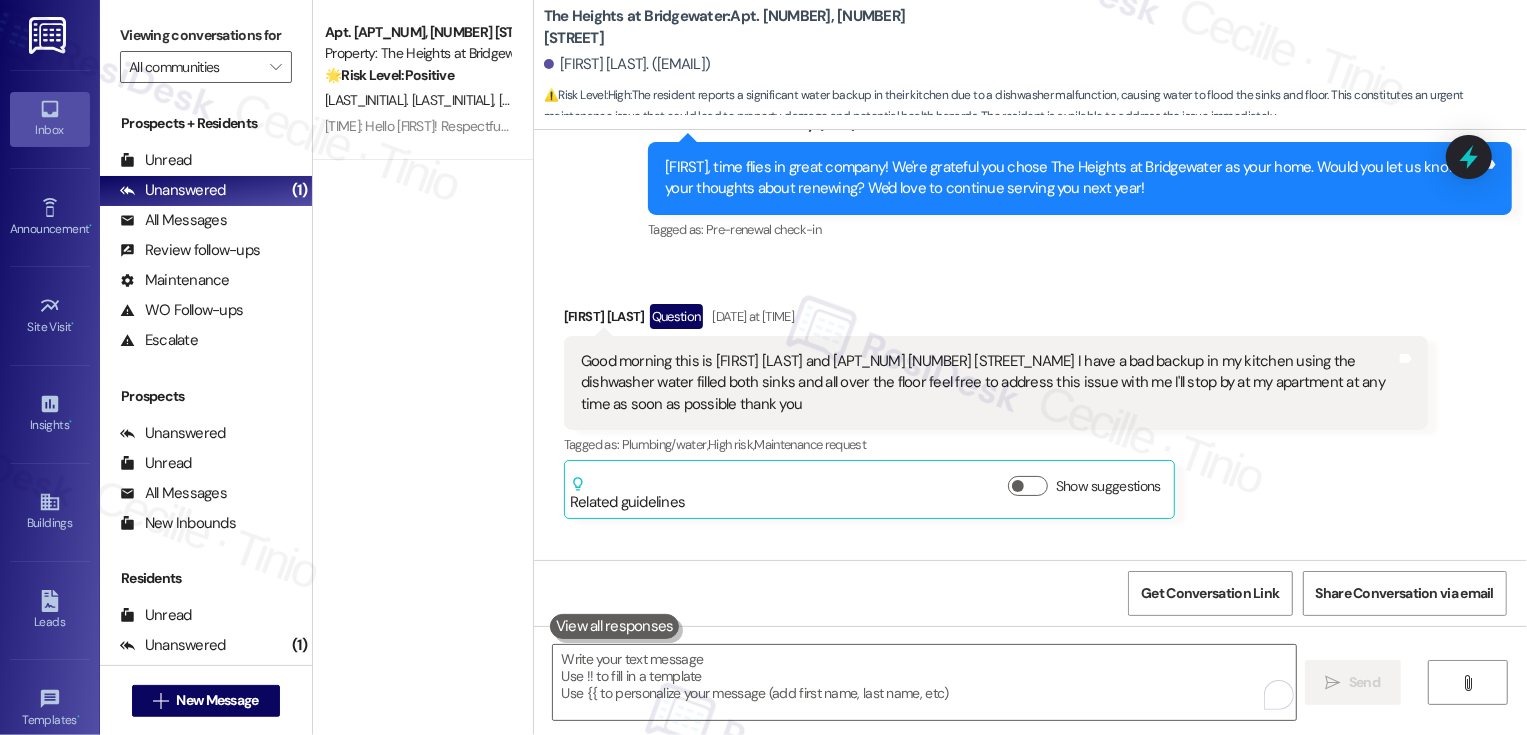 scroll, scrollTop: 1324, scrollLeft: 0, axis: vertical 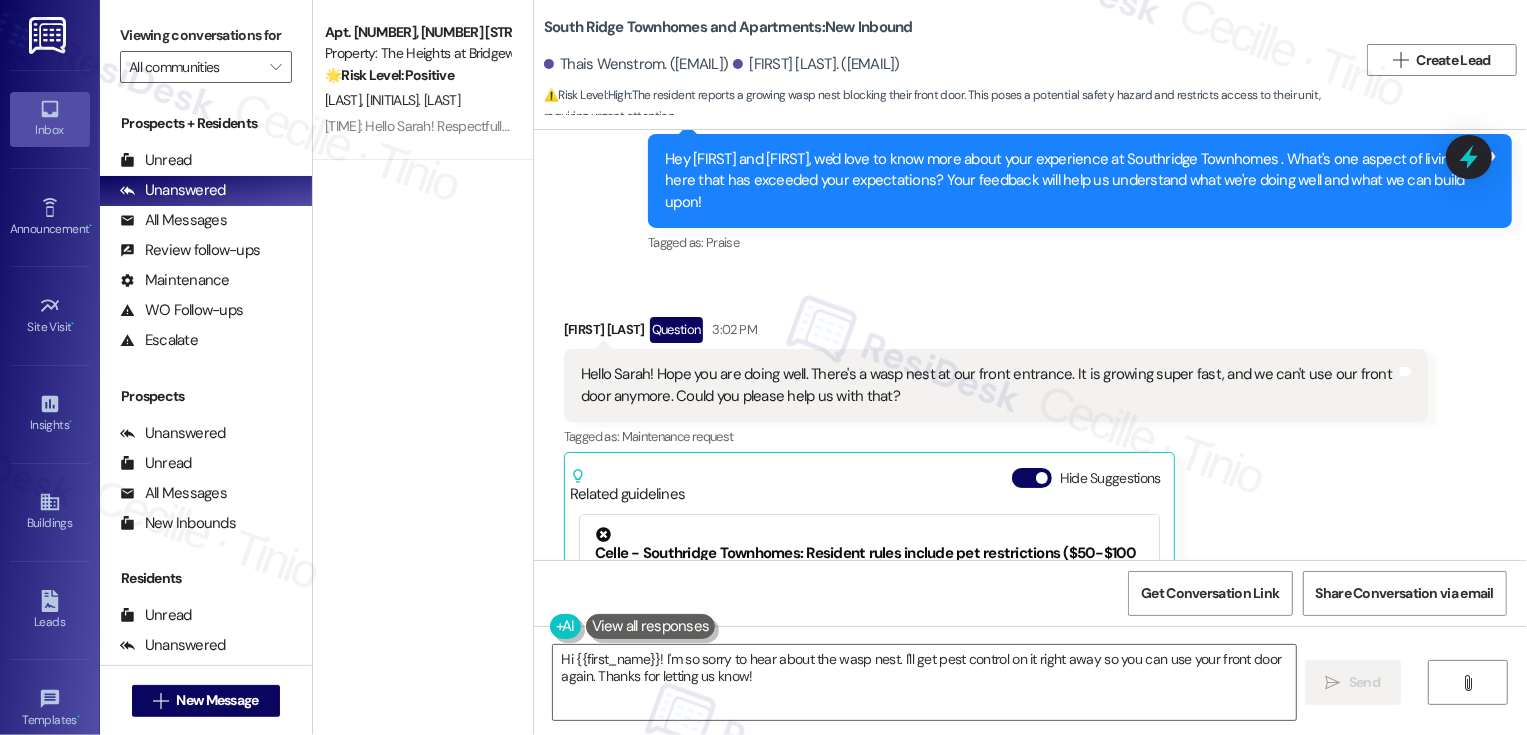 click on "Hello Sarah! Hope you are doing well. There's a wasp nest at our front entrance. It is growing super fast, and we can't use our front door anymore. Could you please help us with that? Tags and notes" at bounding box center (996, 385) 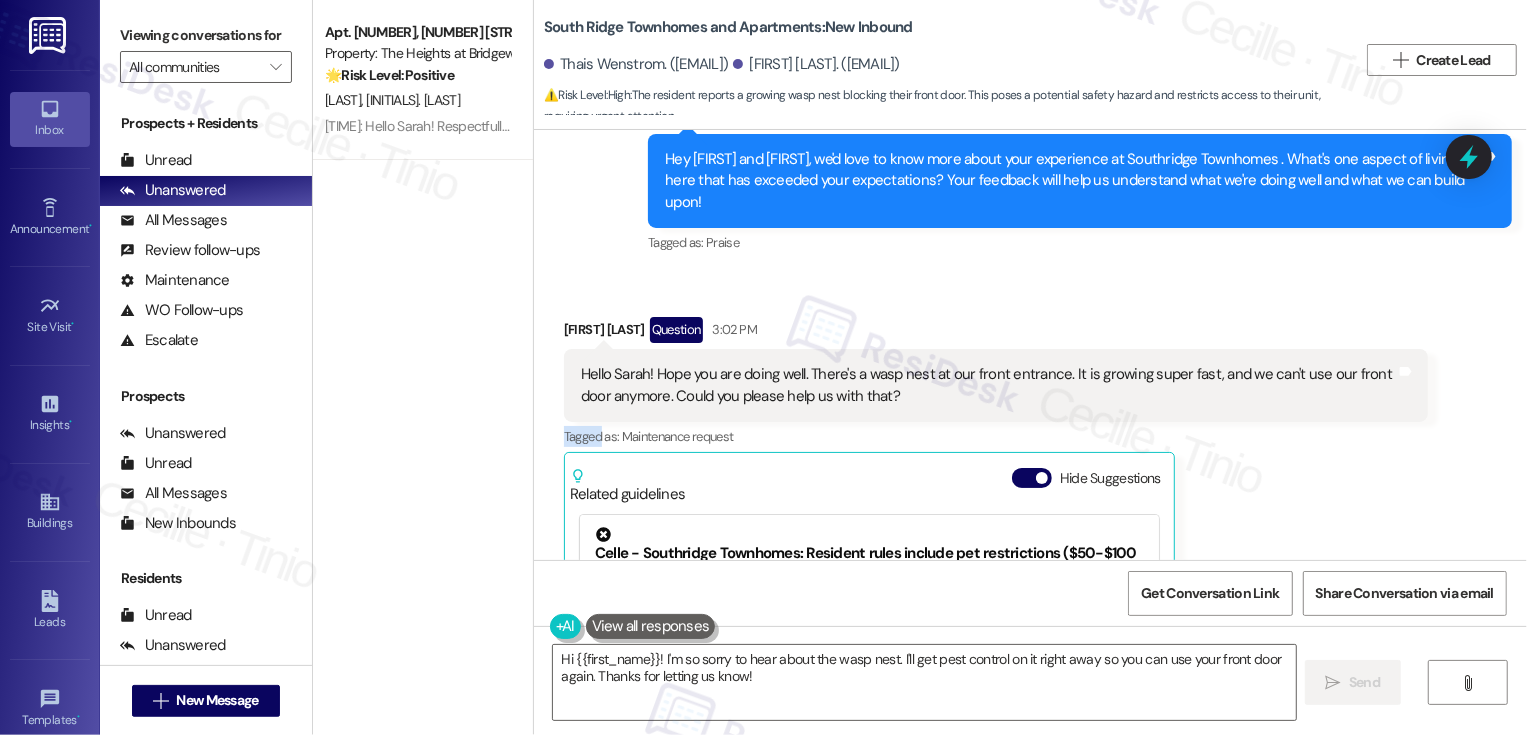 click on "[FIRST] [LAST] Question [TIME]" at bounding box center [996, 333] 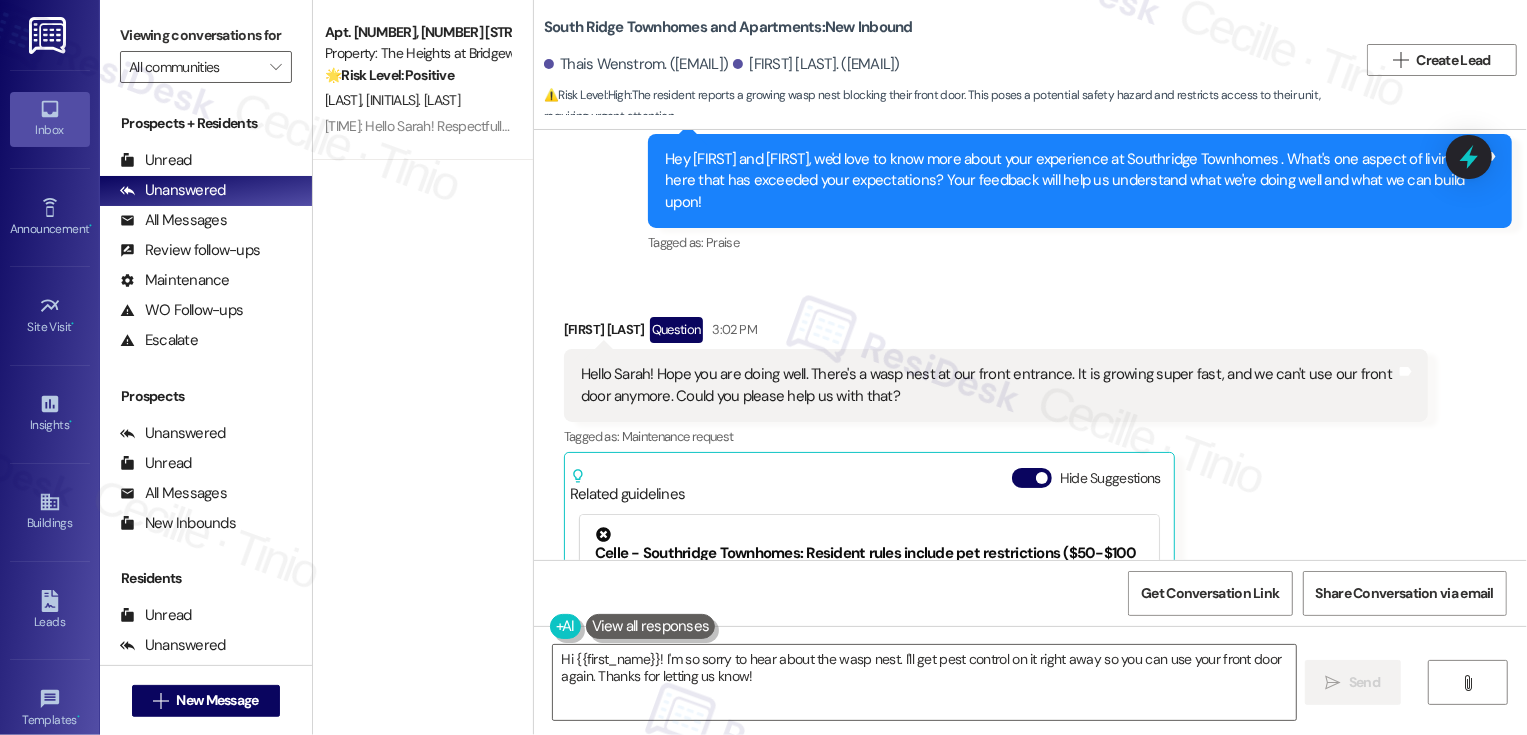 click on "[FIRST] [LAST] Question [TIME]" at bounding box center (996, 333) 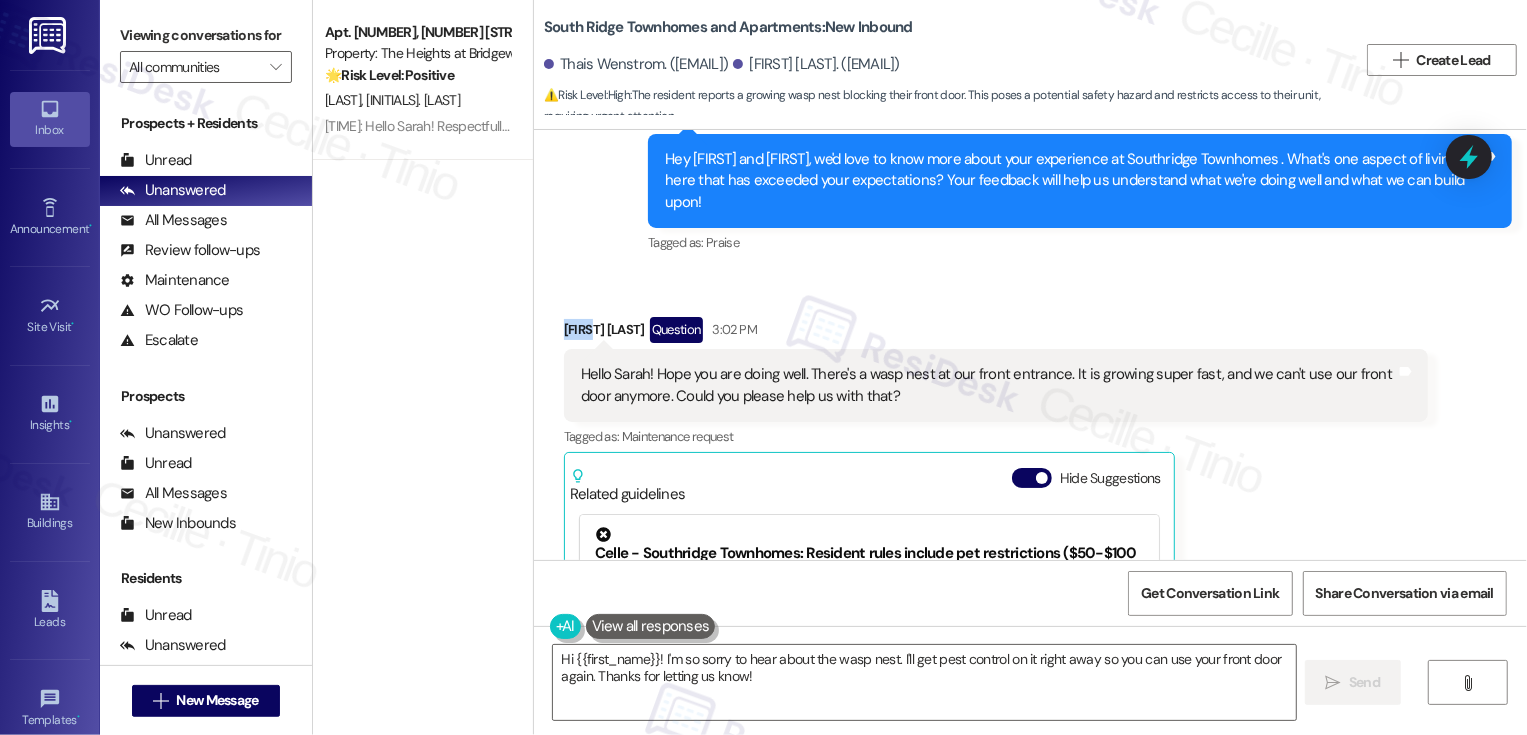 copy on "[FIRST]" 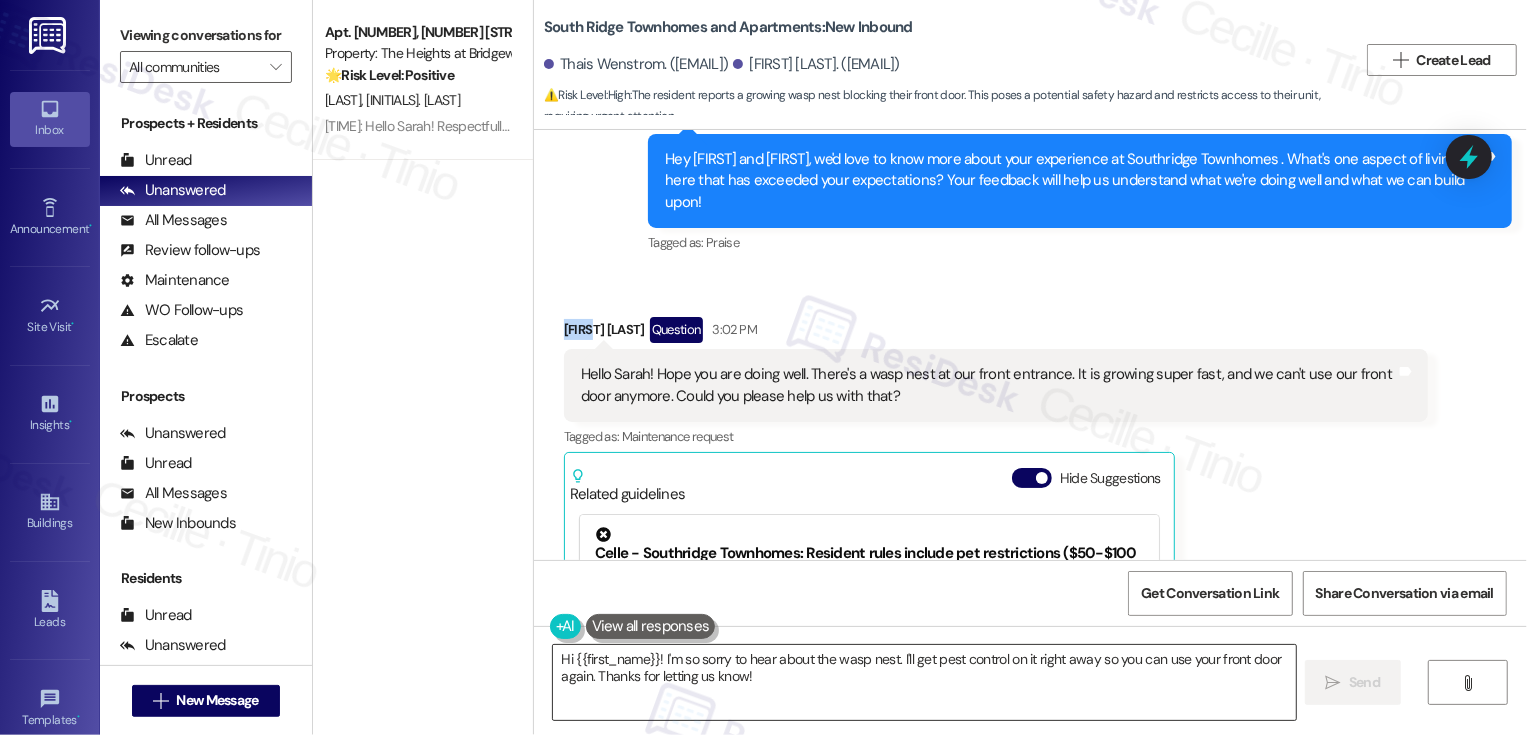 click on "Hi {{first_name}}! I'm so sorry to hear about the wasp nest. I'll get pest control on it right away so you can use your front door again. Thanks for letting us know!" at bounding box center (924, 682) 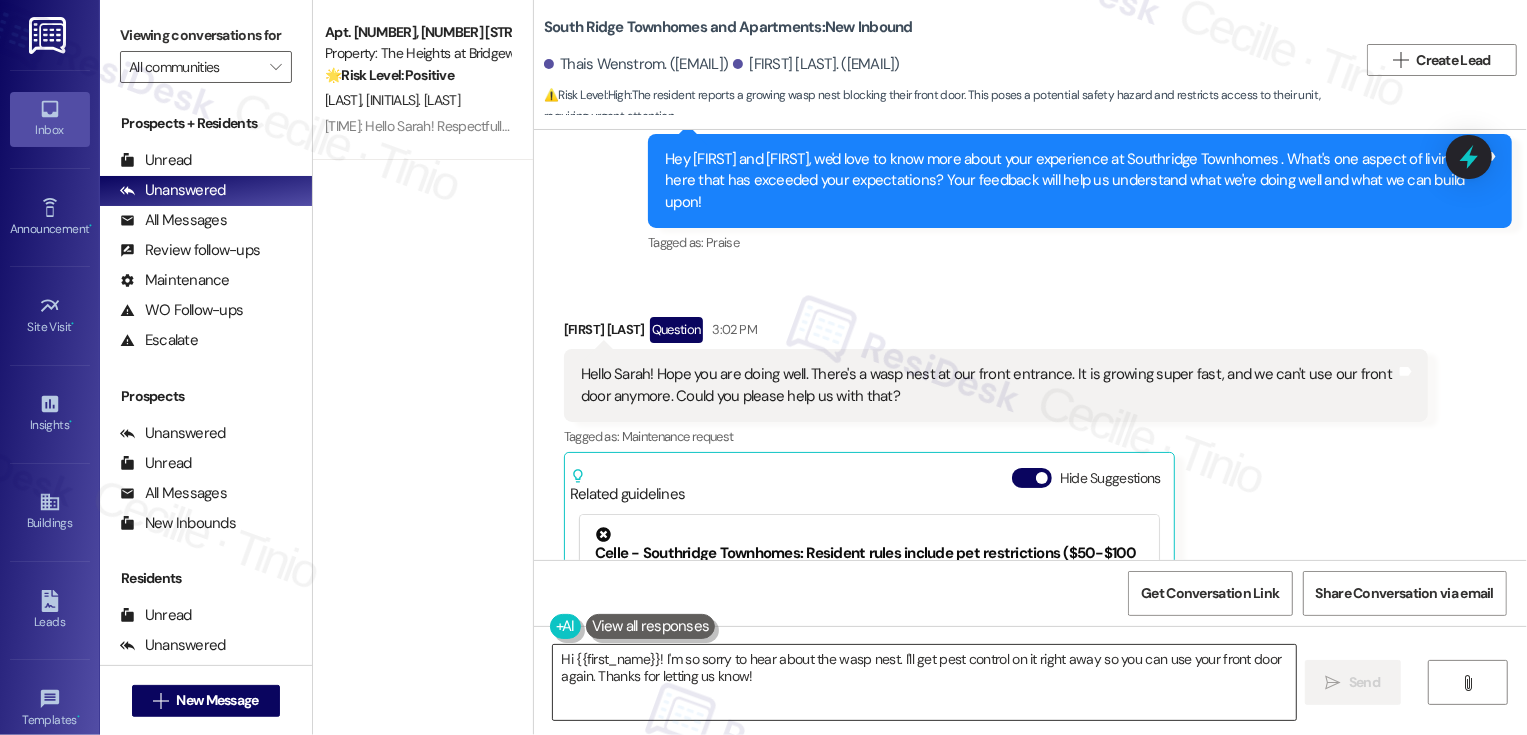 click on "Hi {{first_name}}! I'm so sorry to hear about the wasp nest. I'll get pest control on it right away so you can use your front door again. Thanks for letting us know!" at bounding box center (924, 682) 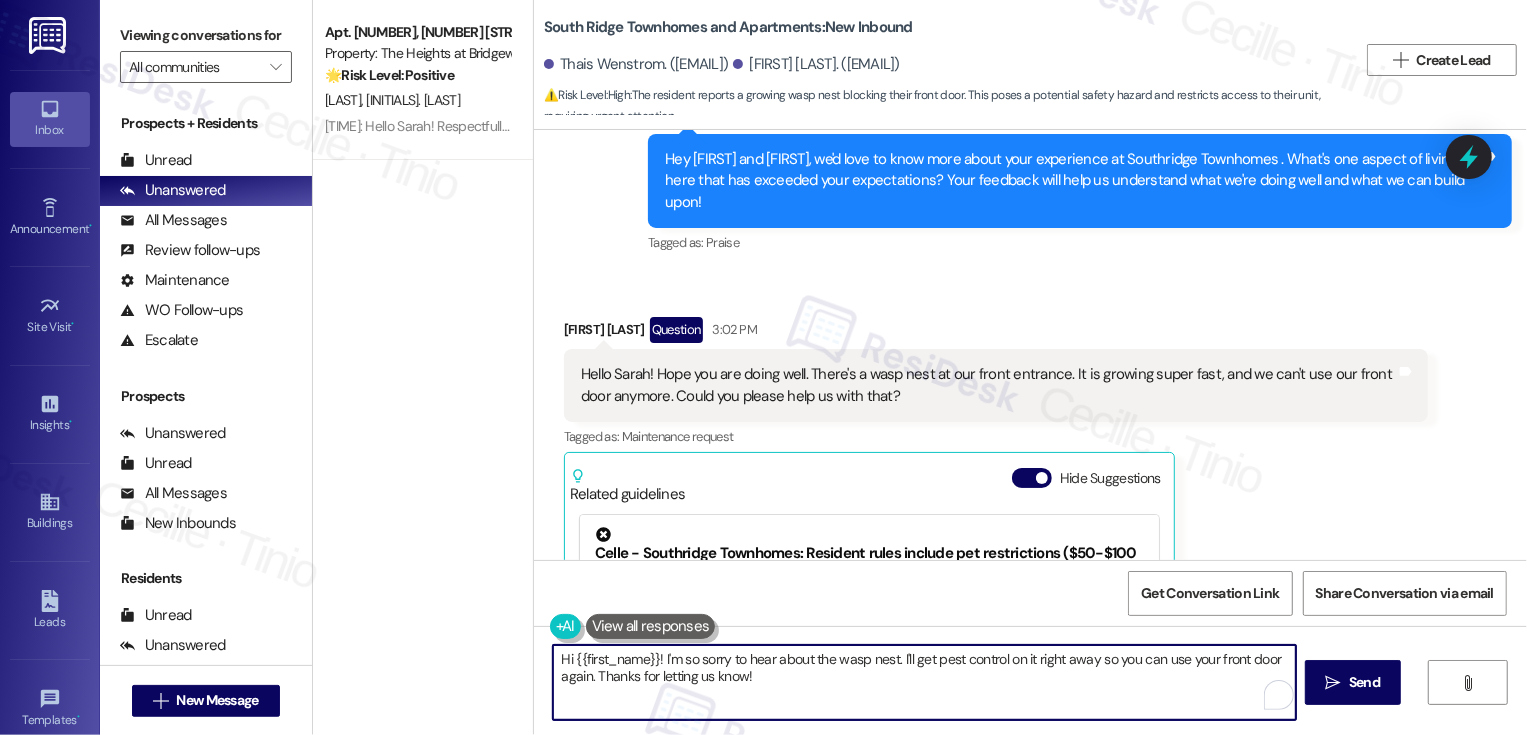 click on "Hi {{first_name}}! I'm so sorry to hear about the wasp nest. I'll get pest control on it right away so you can use your front door again. Thanks for letting us know!" at bounding box center (924, 682) 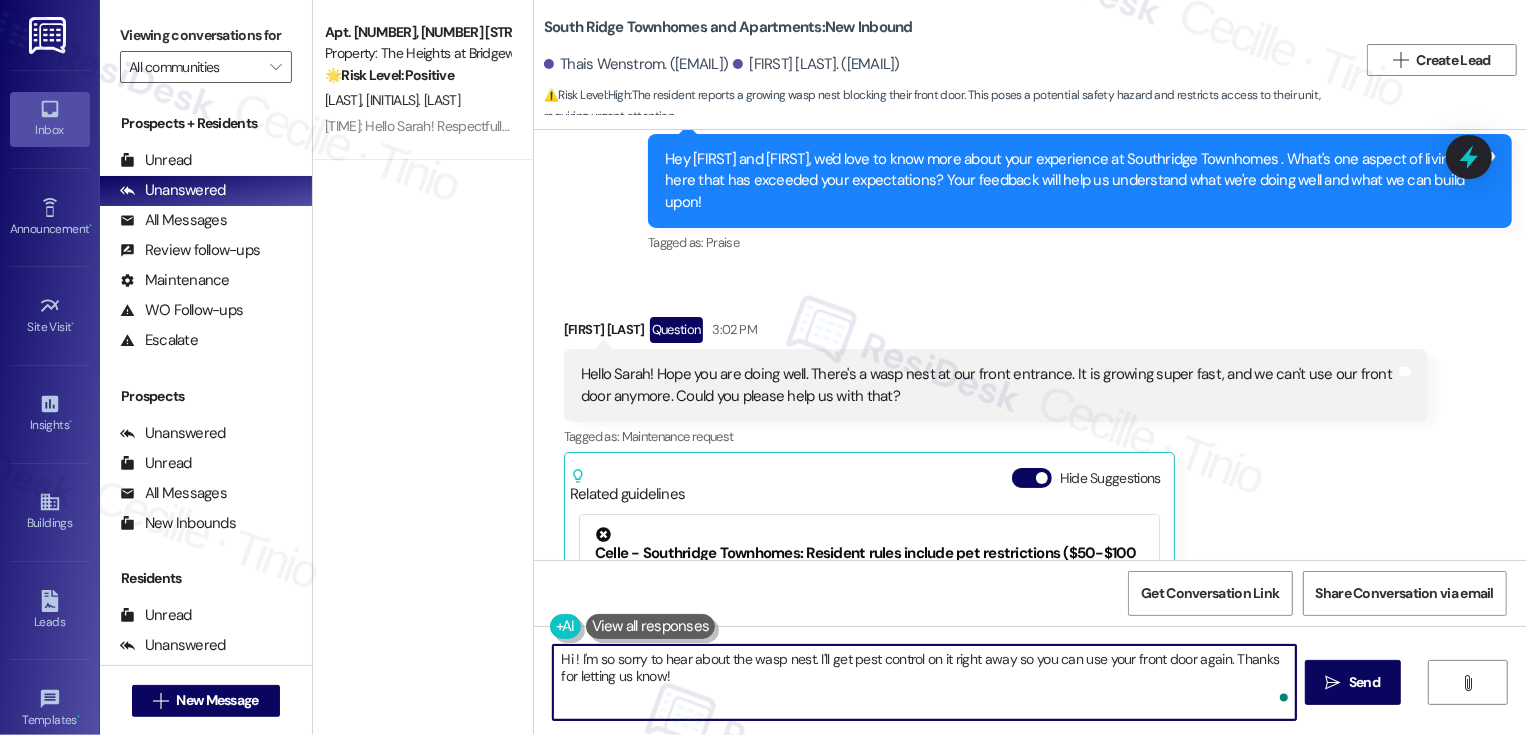 paste on "[FIRST]" 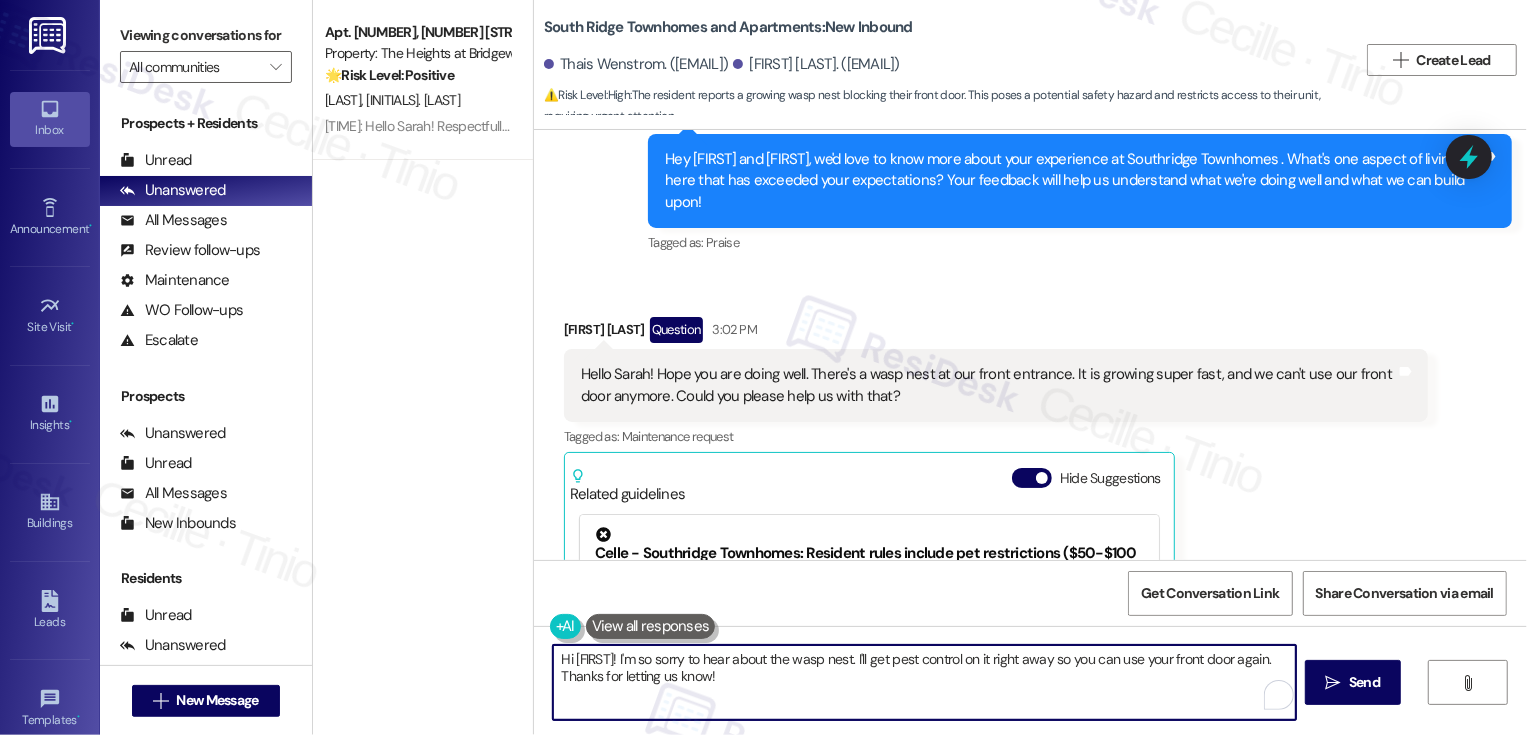 drag, startPoint x: 841, startPoint y: 658, endPoint x: 848, endPoint y: 682, distance: 25 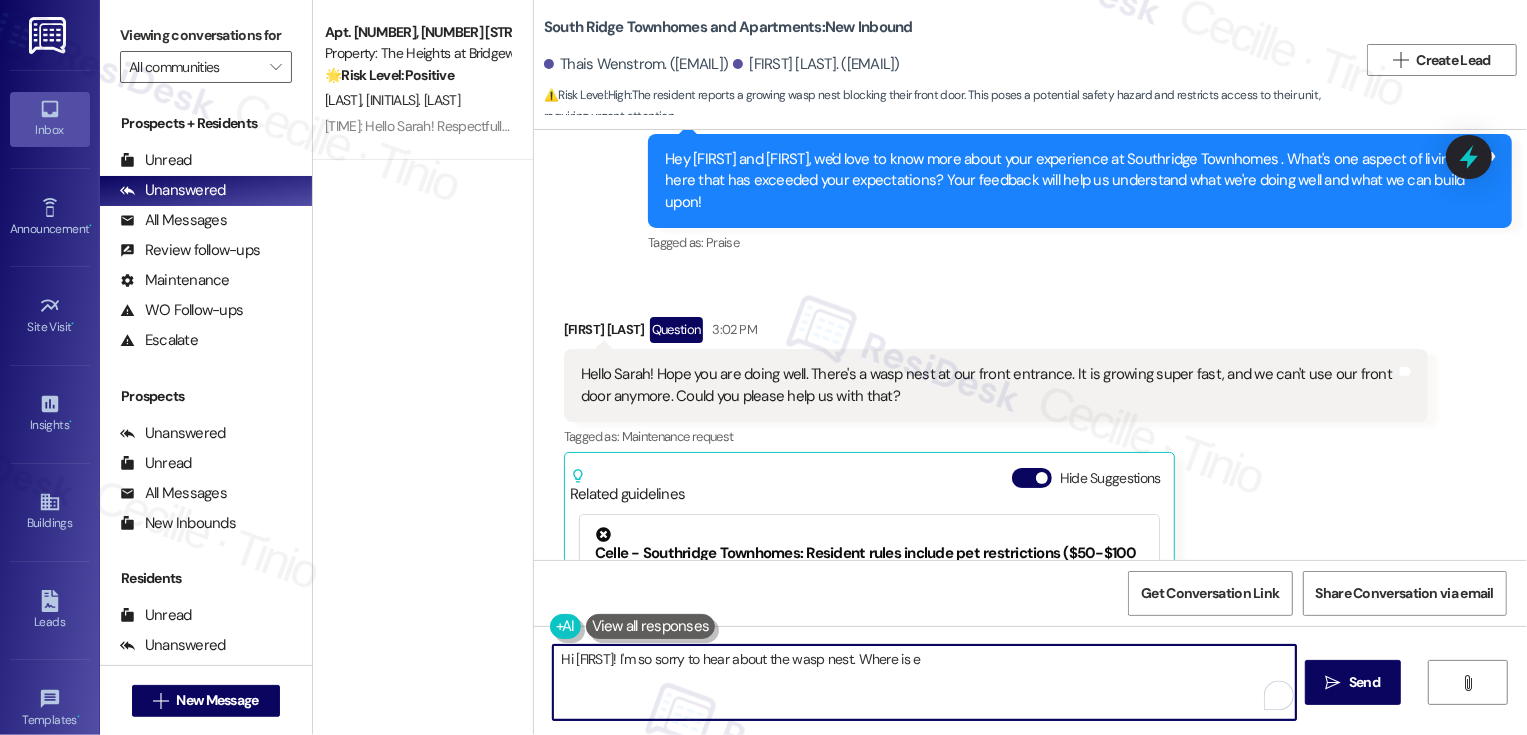 type on "Hi Thais! I'm so sorry to hear about the wasp nest. Where is e" 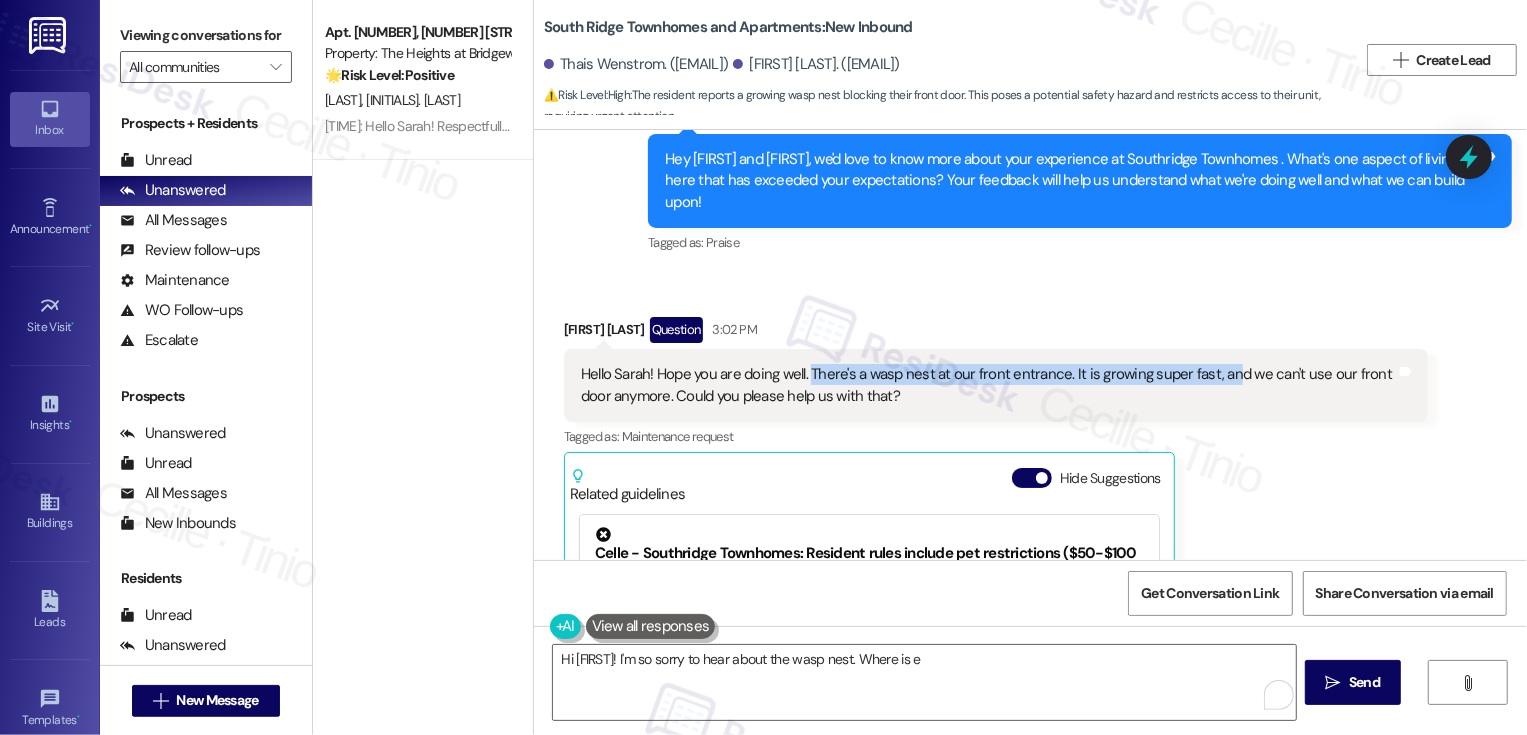 drag, startPoint x: 796, startPoint y: 347, endPoint x: 1212, endPoint y: 349, distance: 416.00482 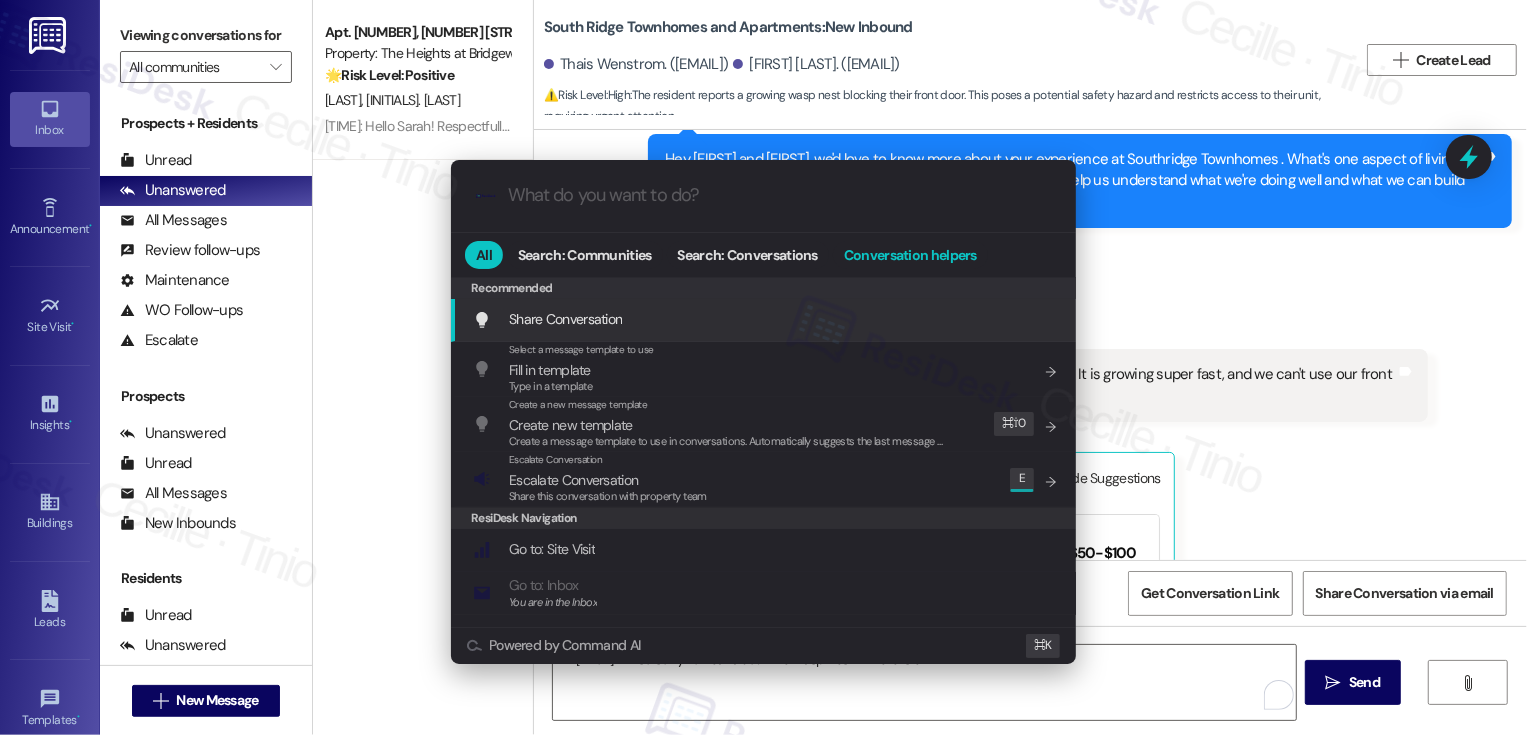 click on "Conversation helpers" at bounding box center (910, 255) 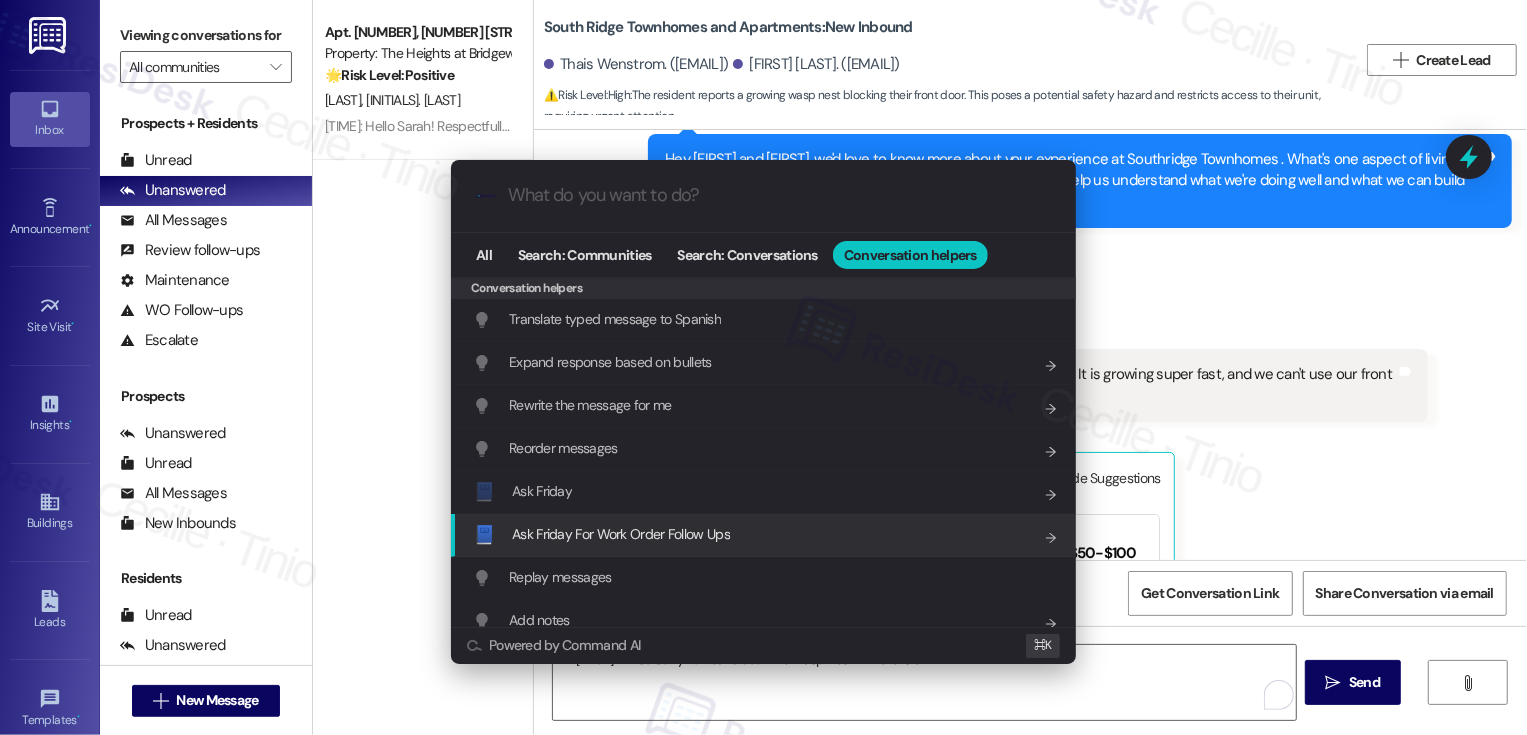click on "Ask Friday For Work Order Follow Ups" at bounding box center [621, 534] 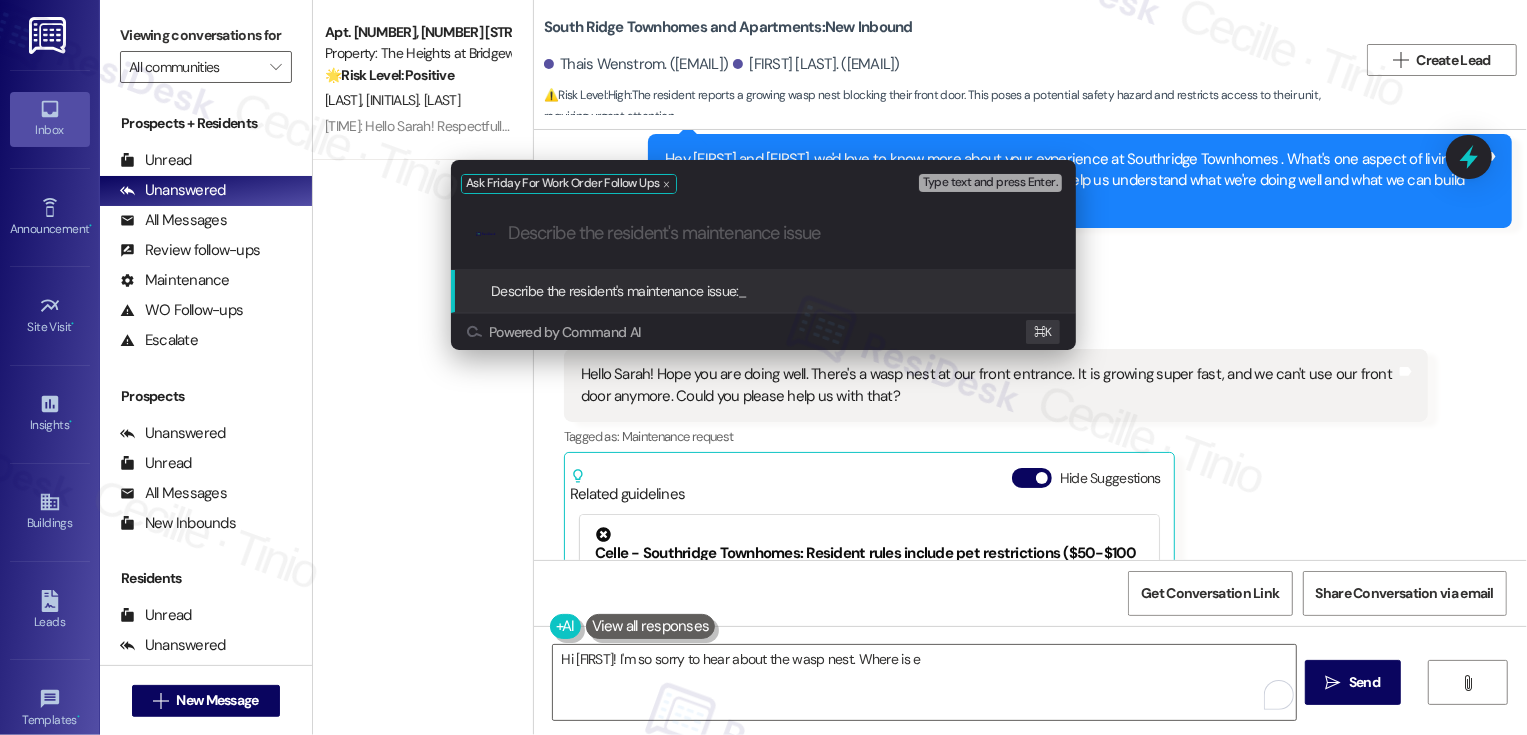 paste on "There's a wasp nest at our front entrance. It is growing super fast, an" 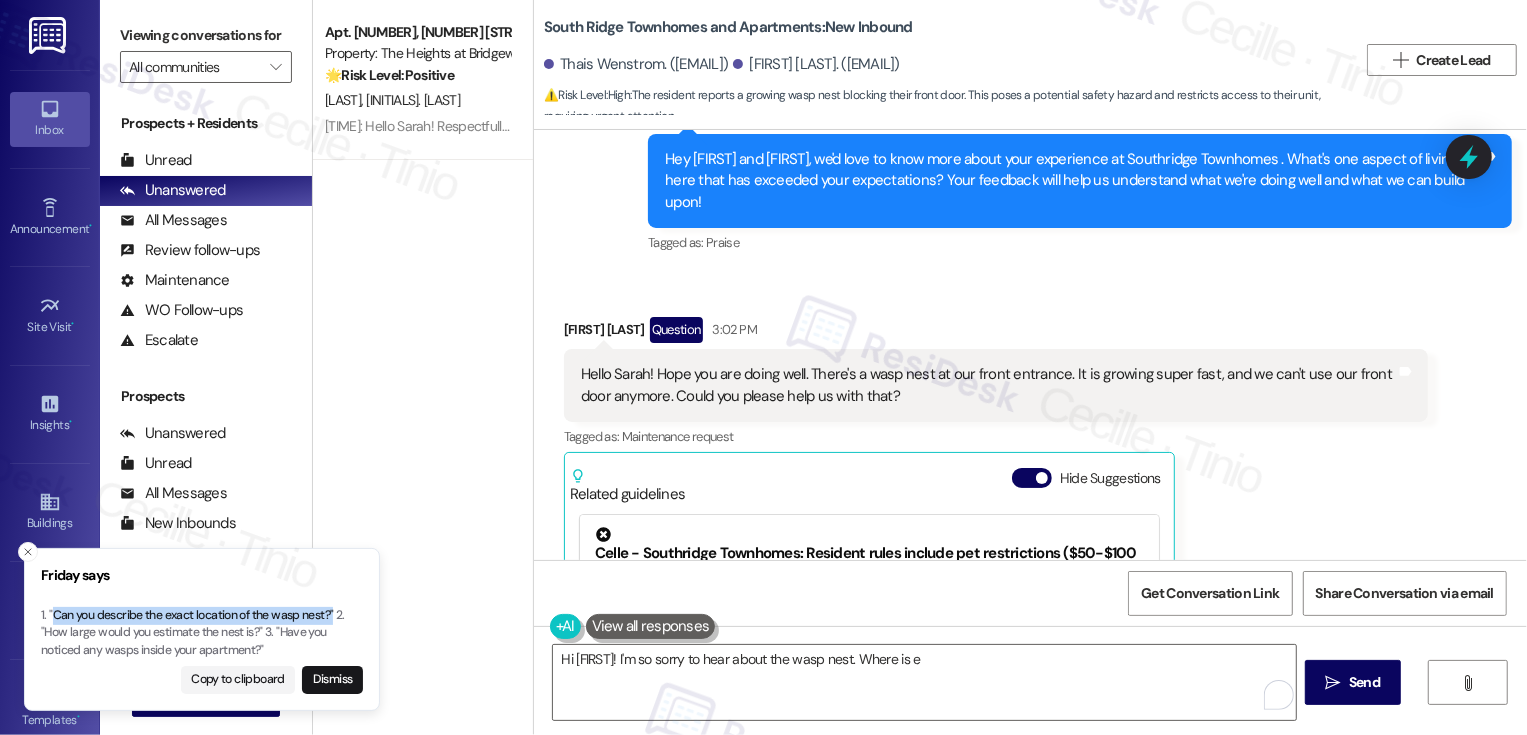 drag, startPoint x: 53, startPoint y: 615, endPoint x: 331, endPoint y: 617, distance: 278.0072 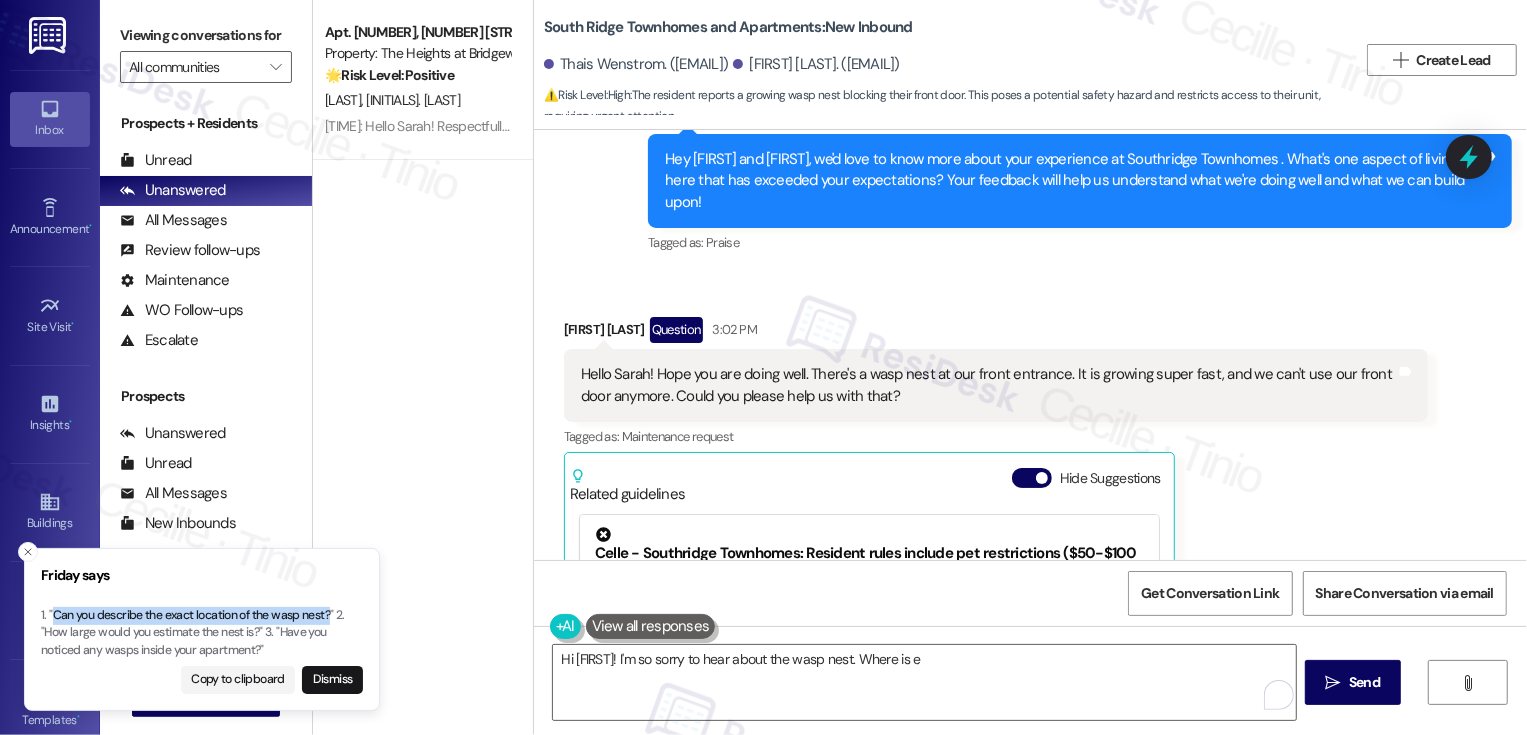 type 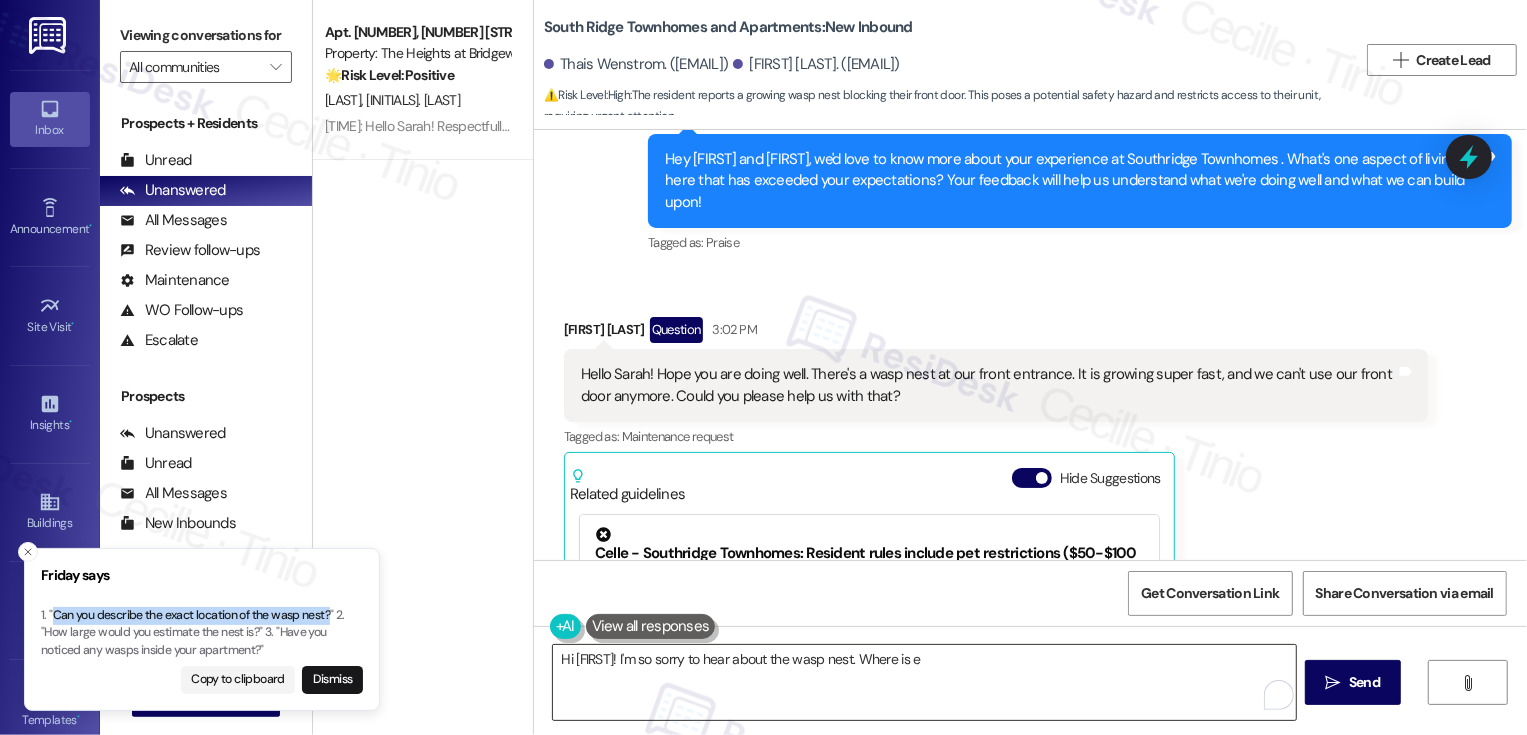 click on "Hi Thais! I'm so sorry to hear about the wasp nest. Where is e" at bounding box center (924, 682) 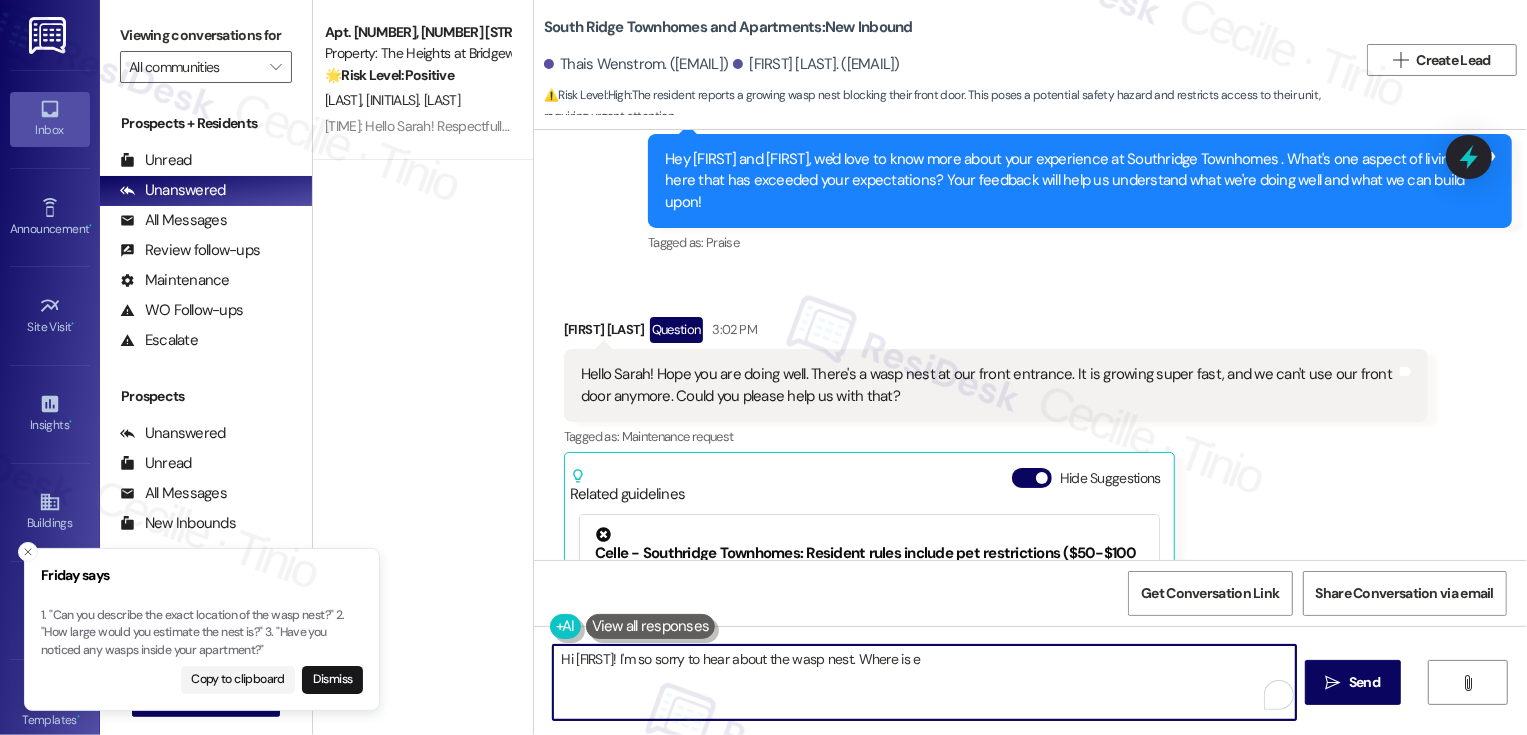 drag, startPoint x: 840, startPoint y: 655, endPoint x: 927, endPoint y: 667, distance: 87.823685 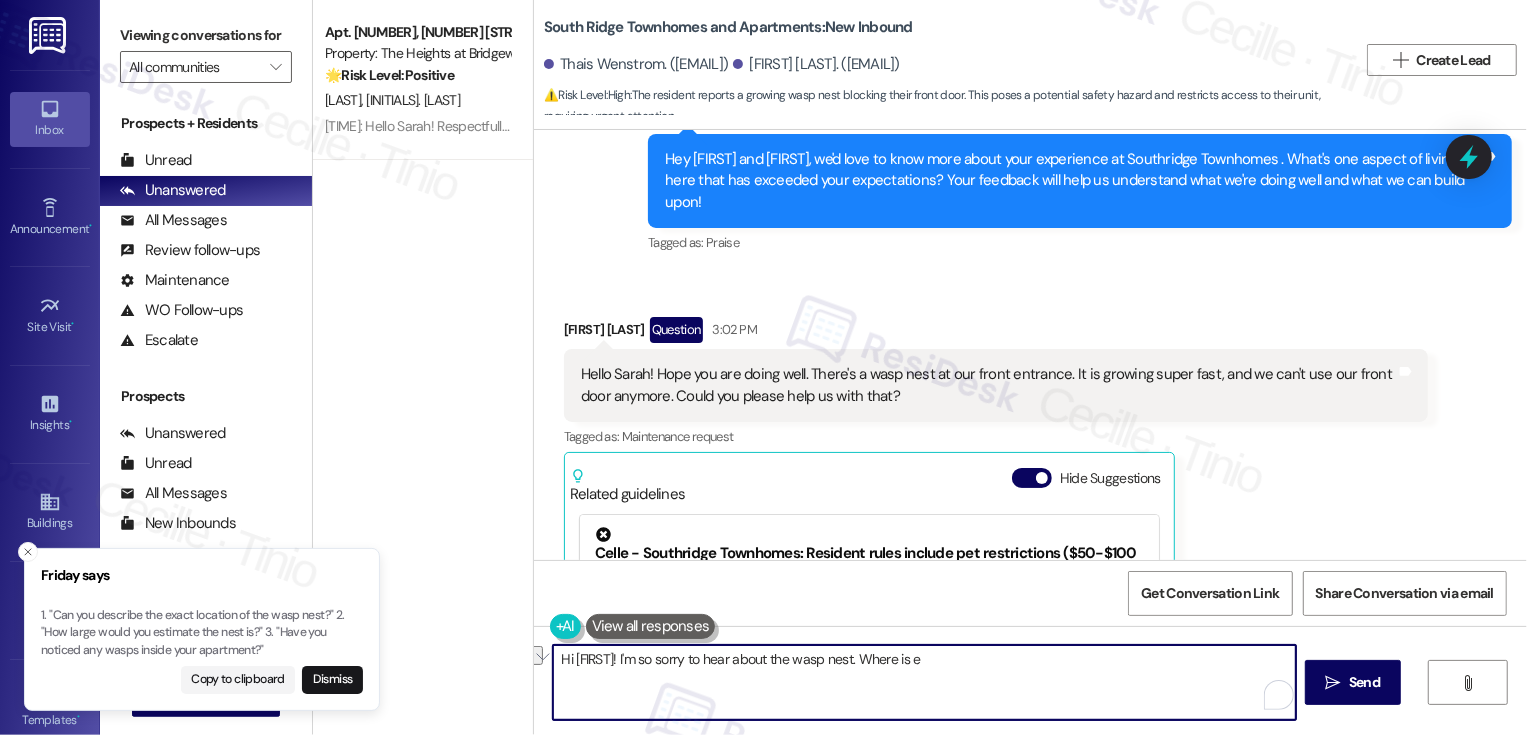 paste on "Can you describe the exact location of the wasp nest?" 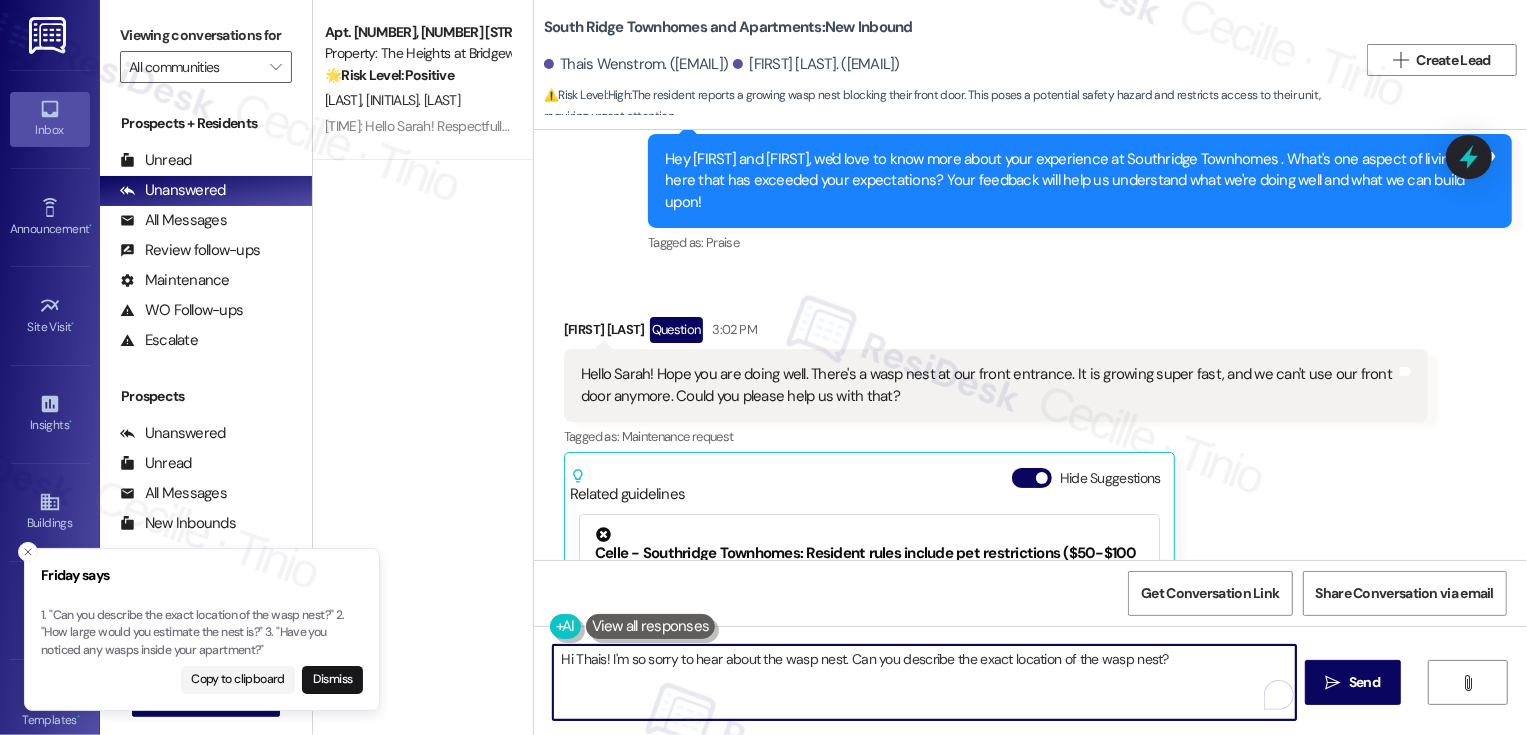 click on "Hi Thais! I'm so sorry to hear about the wasp nest. Can you describe the exact location of the wasp nest?" at bounding box center (924, 682) 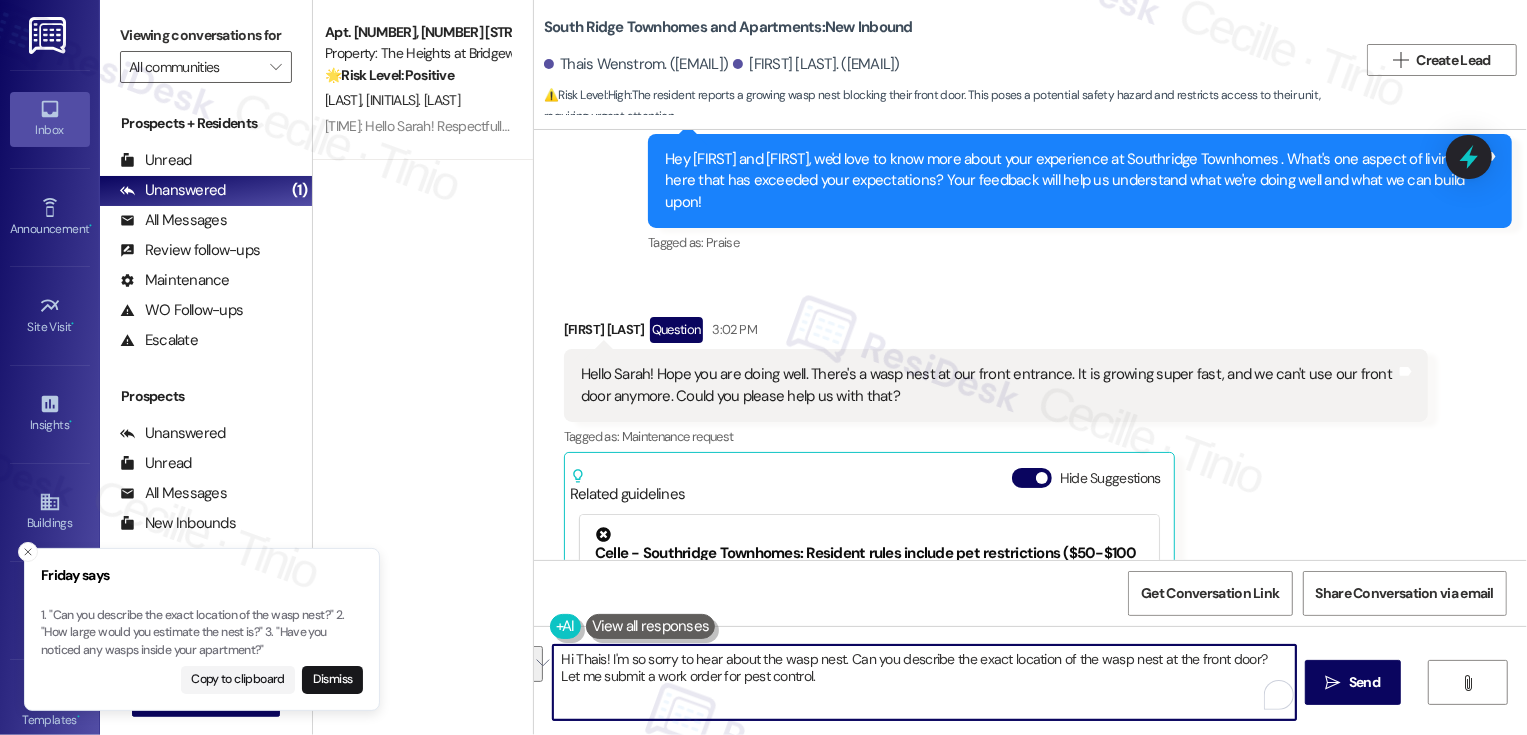 paste on "’m so sorry to hear about the wasp nest. Could you describe the exact location near the front door so I can make sure pest control knows exactly where to look? I’ll go ahead and submit a work order for you." 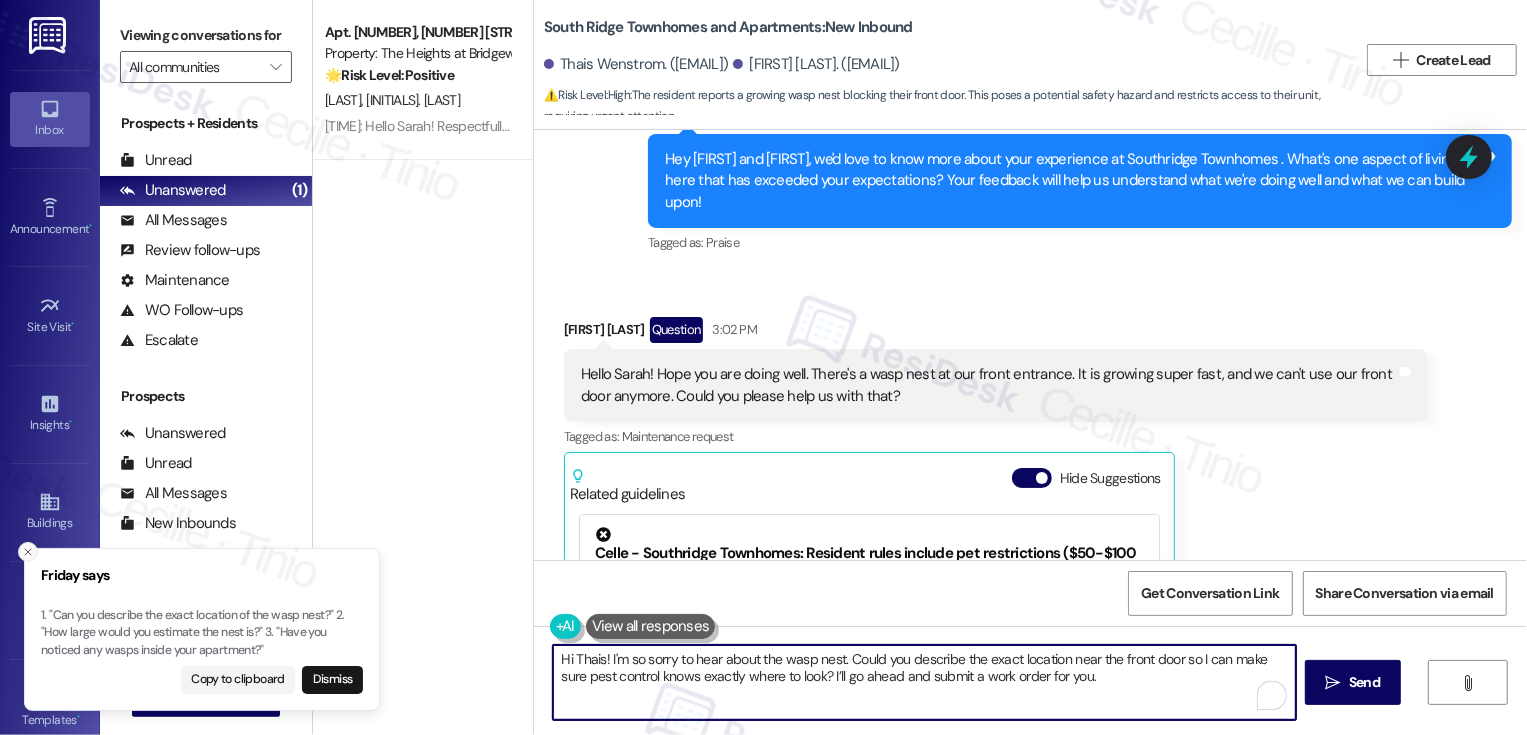 click 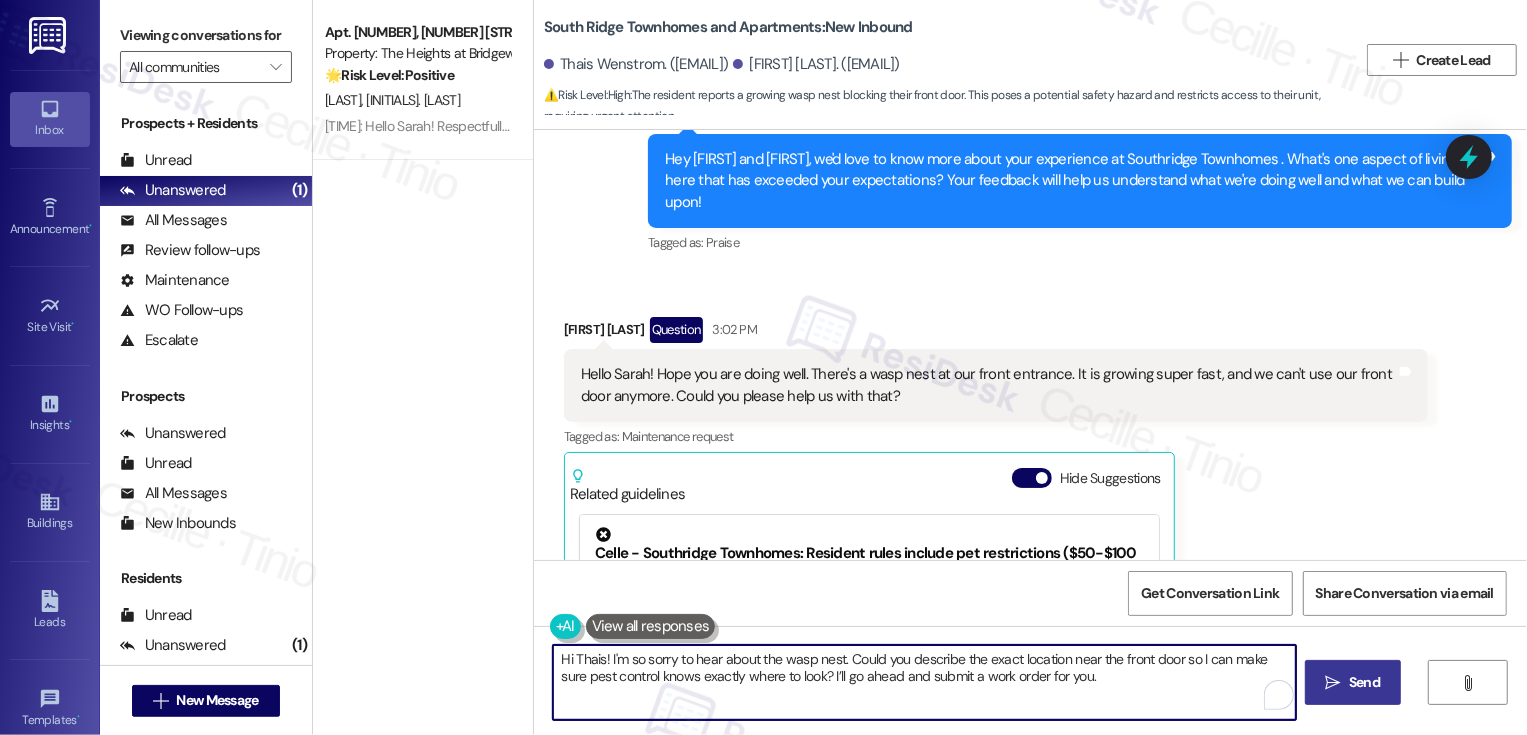type on "Hi Thais! I’m so sorry to hear about the wasp nest. Could you describe the exact location near the front door so I can make sure pest control knows exactly where to look? I’ll go ahead and submit a work order for you." 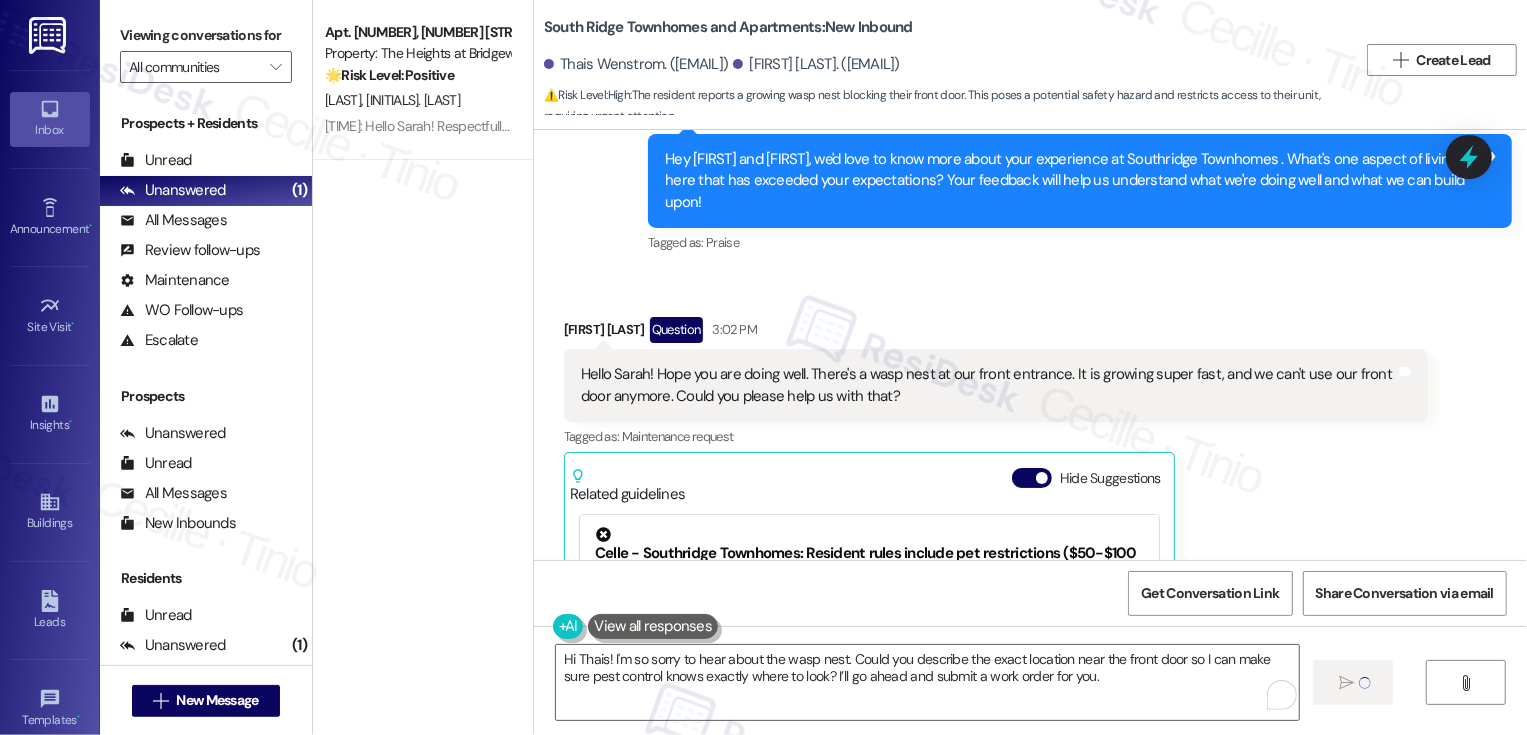 type 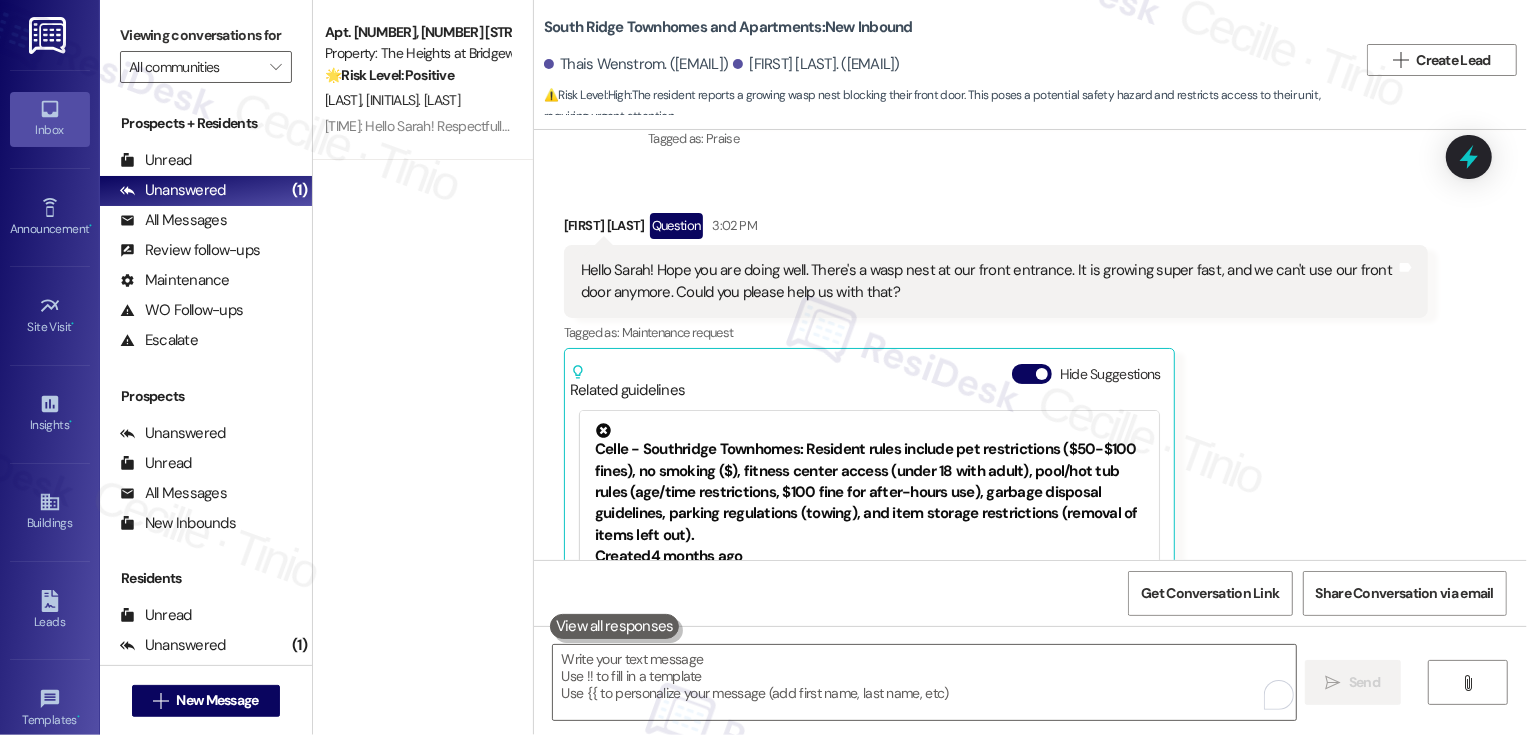 scroll, scrollTop: 7399, scrollLeft: 0, axis: vertical 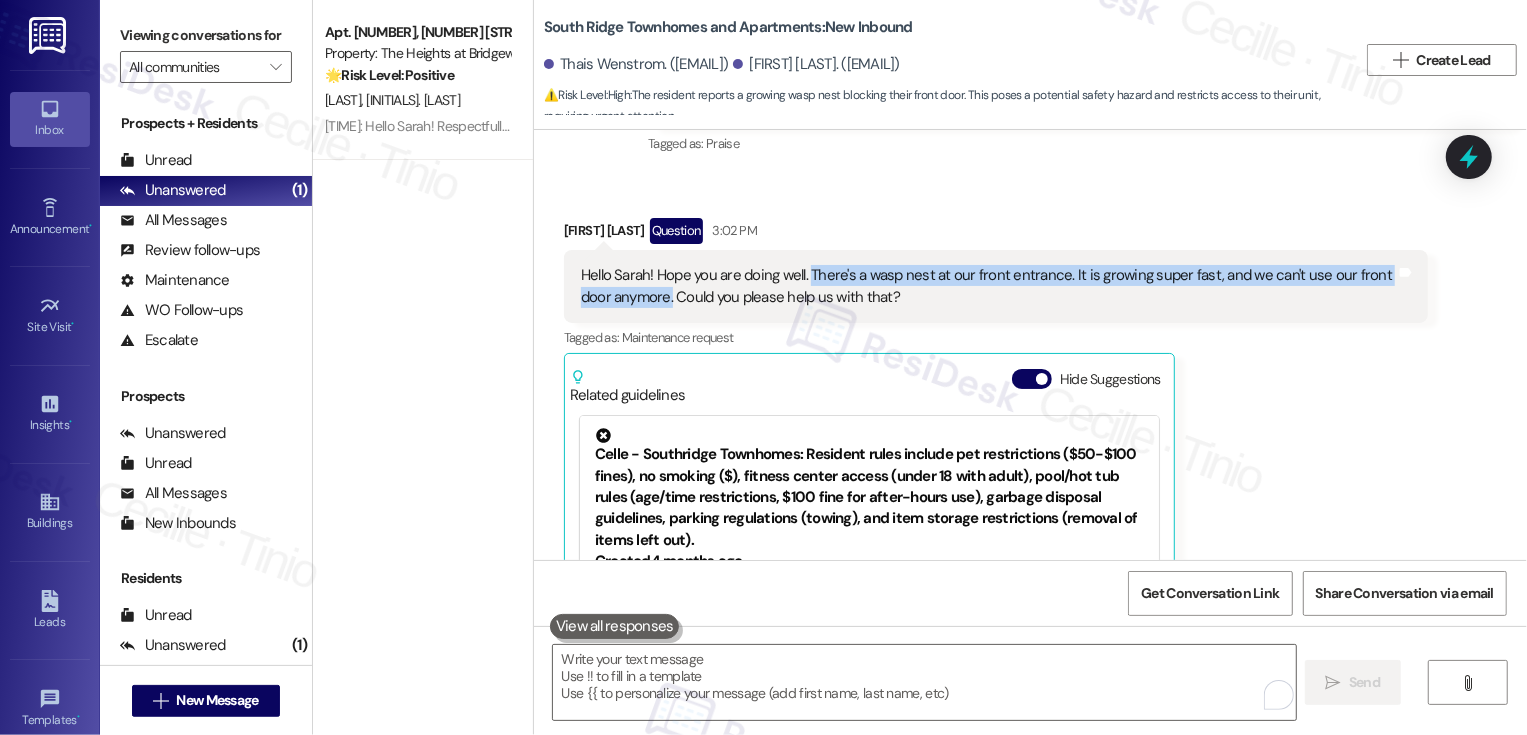 drag, startPoint x: 798, startPoint y: 249, endPoint x: 657, endPoint y: 273, distance: 143.02797 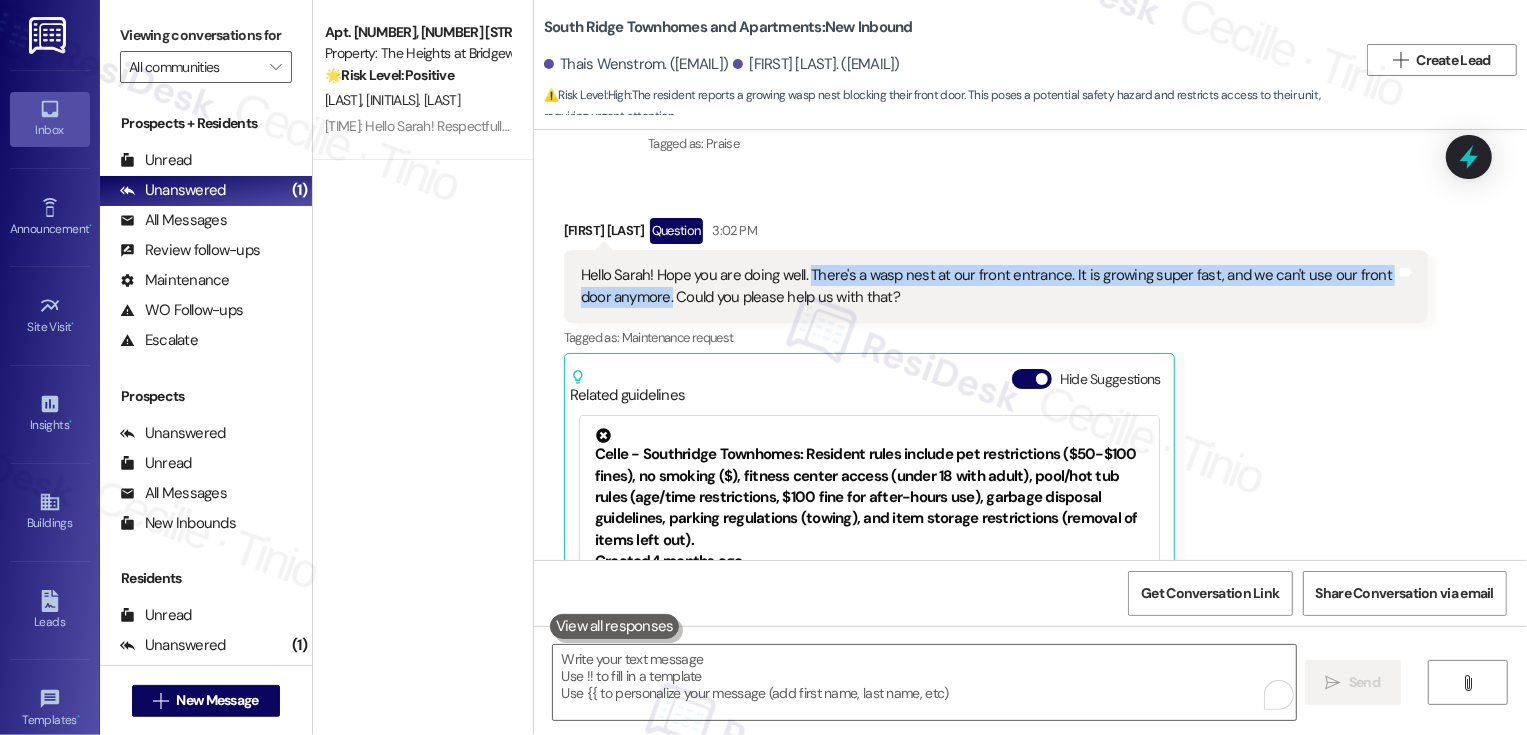 scroll, scrollTop: 7537, scrollLeft: 0, axis: vertical 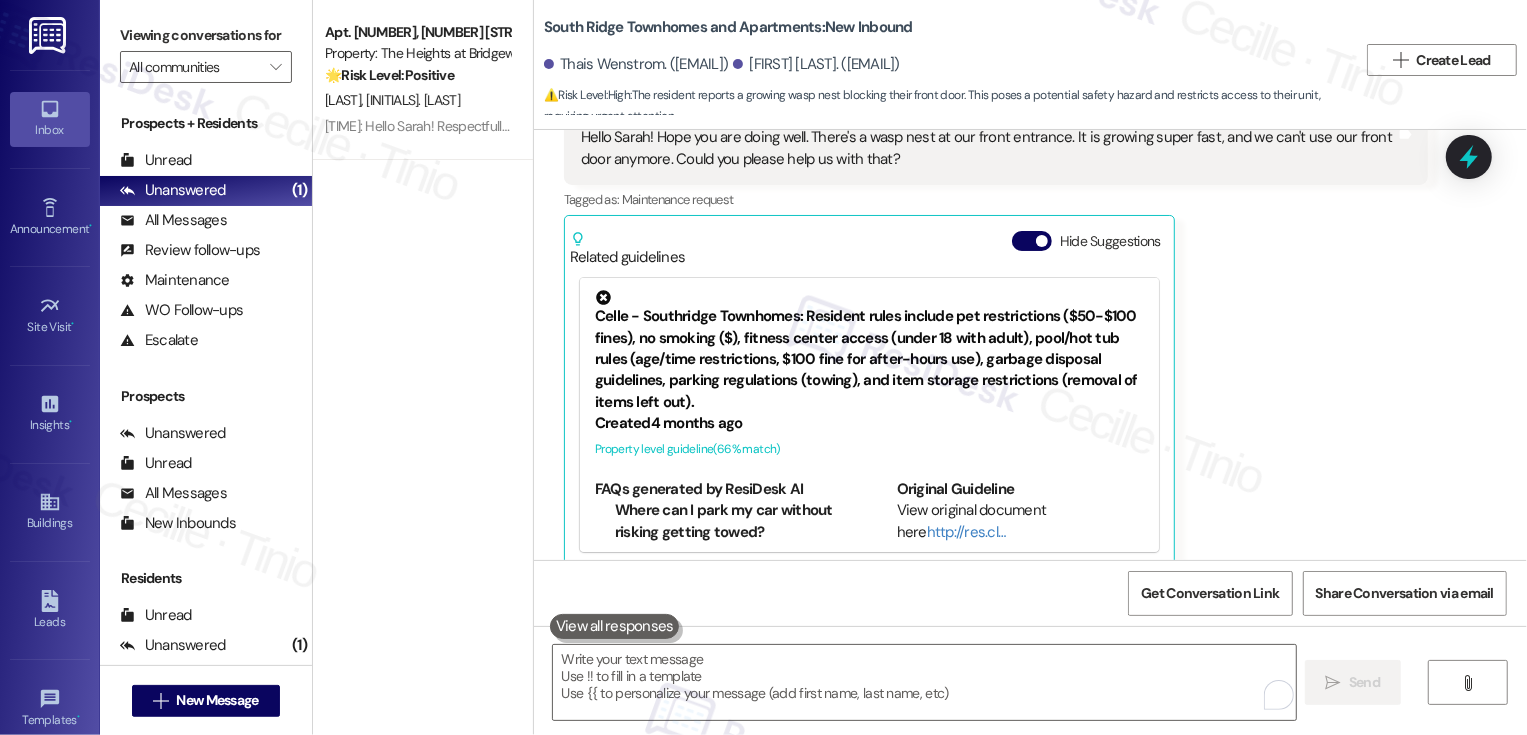 drag, startPoint x: 551, startPoint y: 63, endPoint x: 638, endPoint y: 69, distance: 87.20665 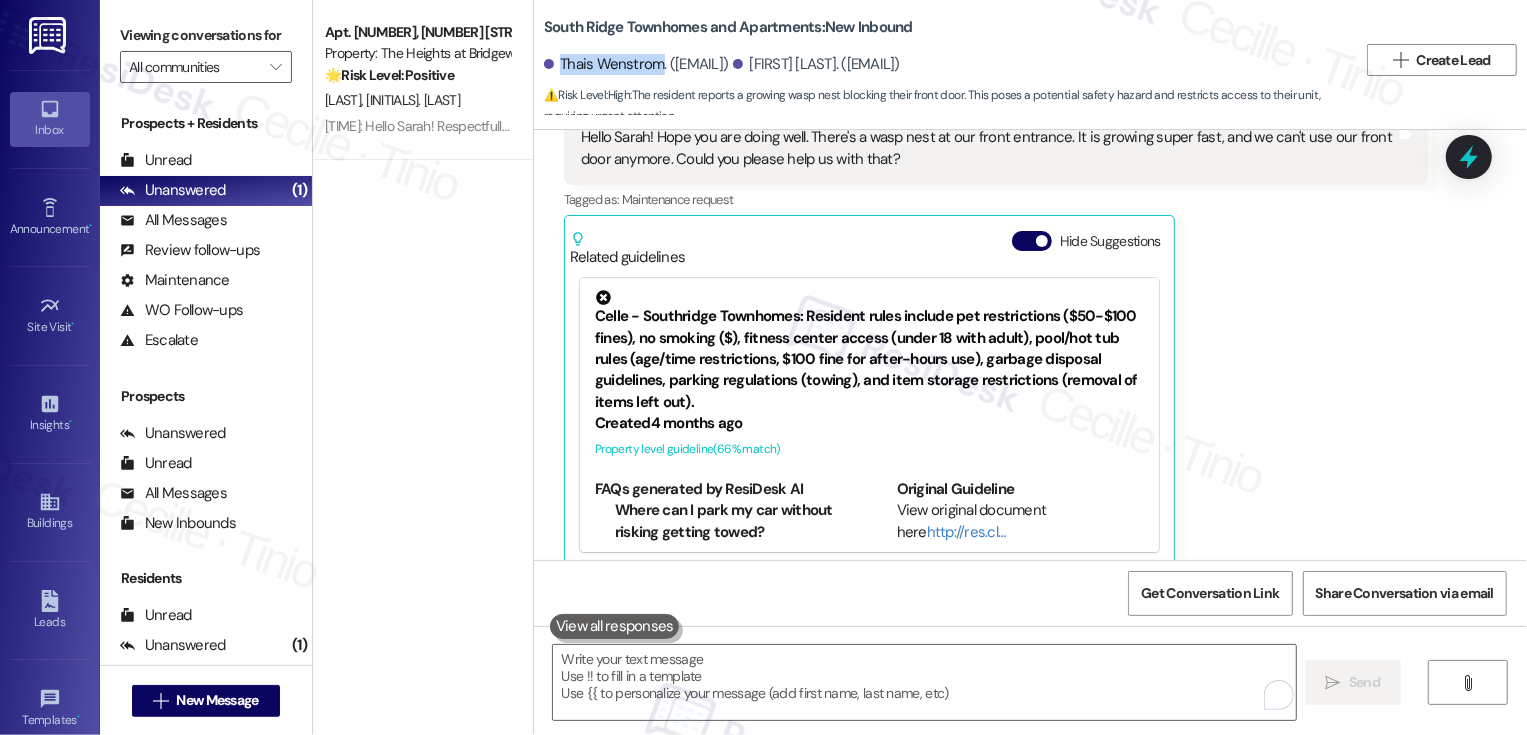 drag, startPoint x: 648, startPoint y: 64, endPoint x: 549, endPoint y: 64, distance: 99 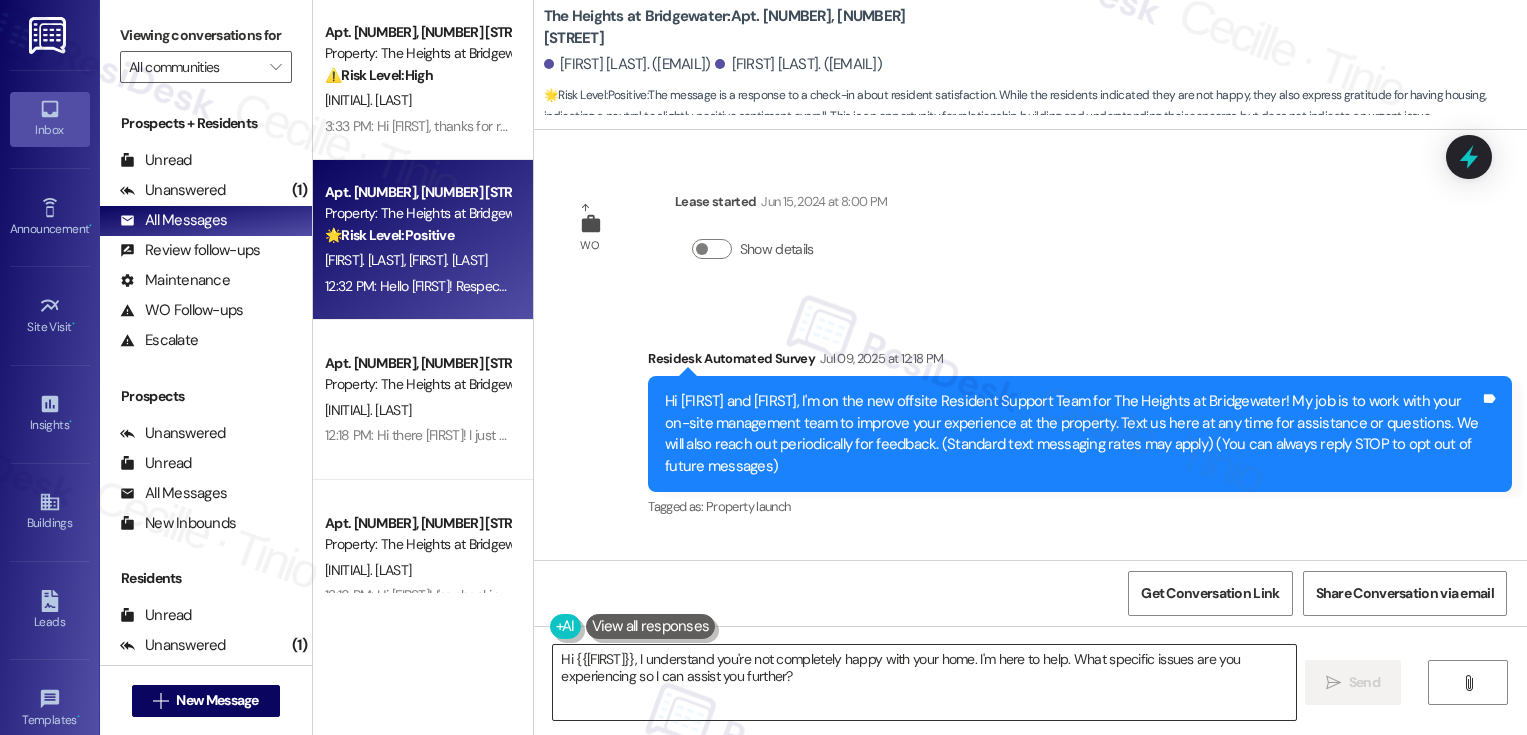 scroll, scrollTop: 0, scrollLeft: 0, axis: both 